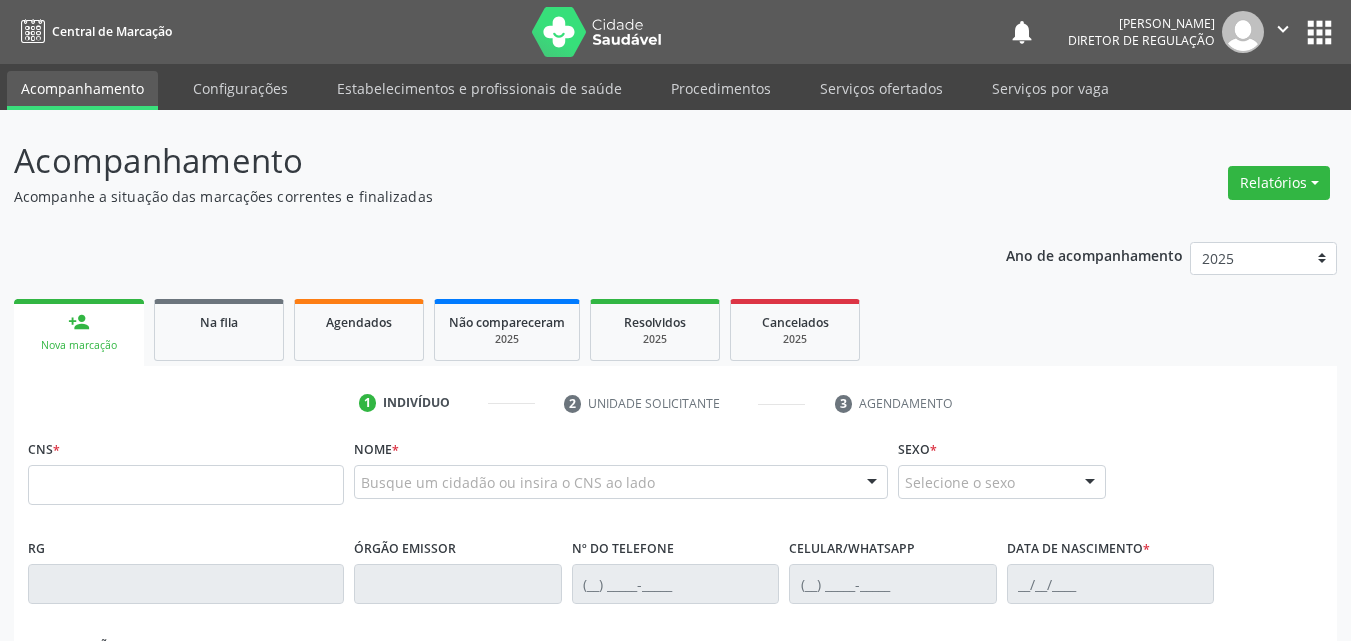 scroll, scrollTop: 0, scrollLeft: 0, axis: both 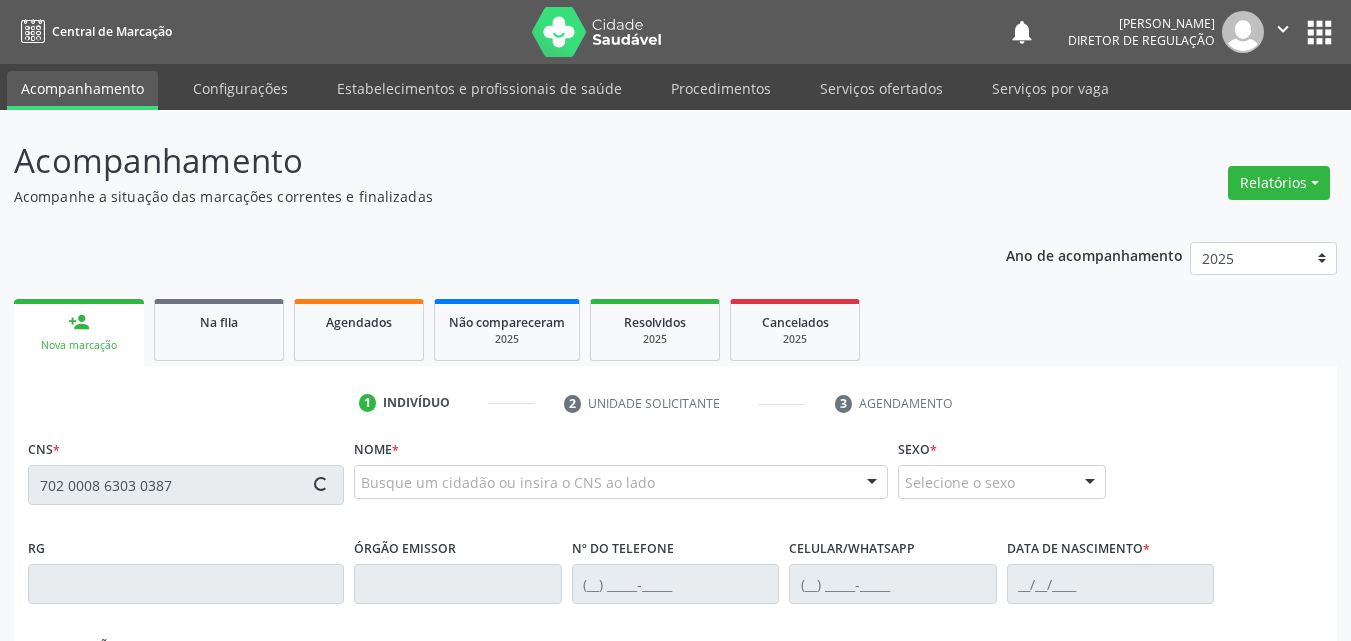 type on "702 0008 6303 0387" 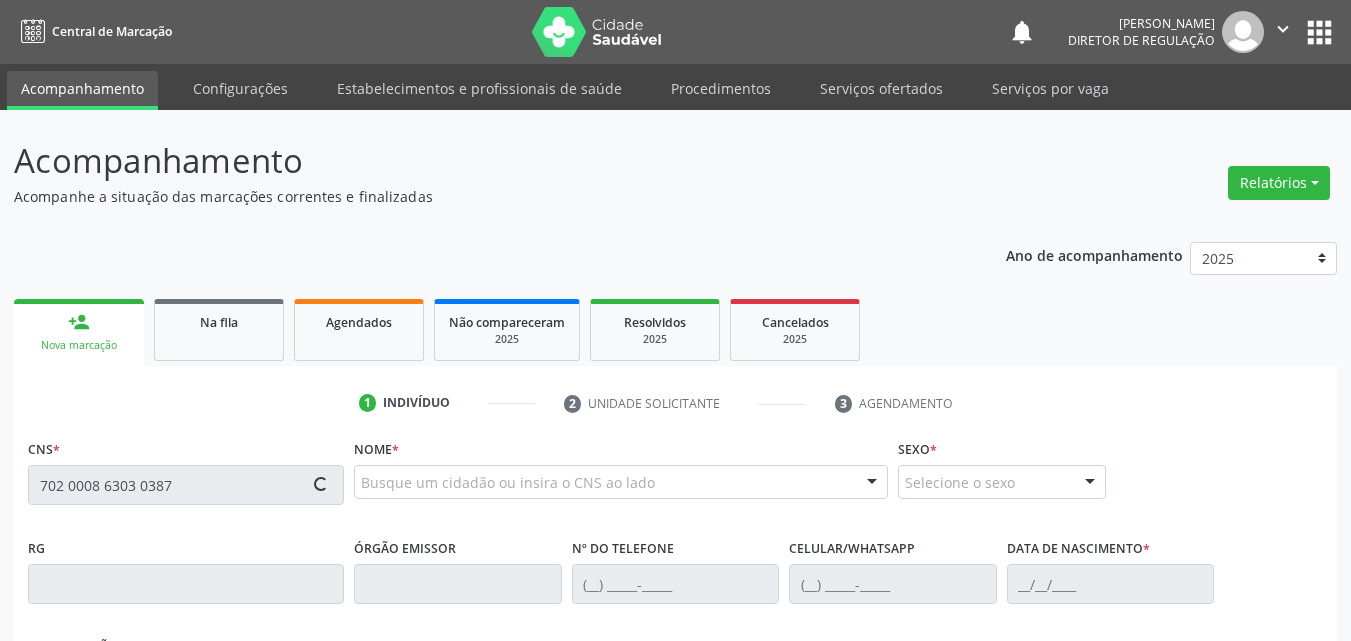 type 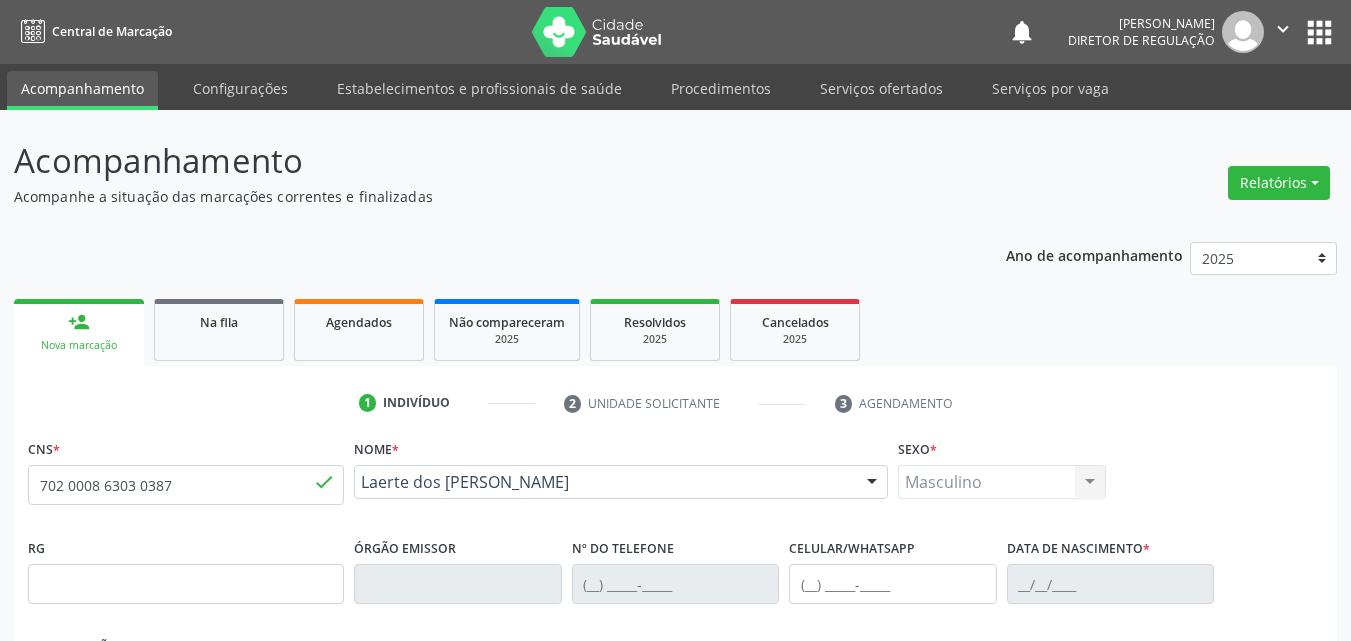 type on "[PHONE_NUMBER]" 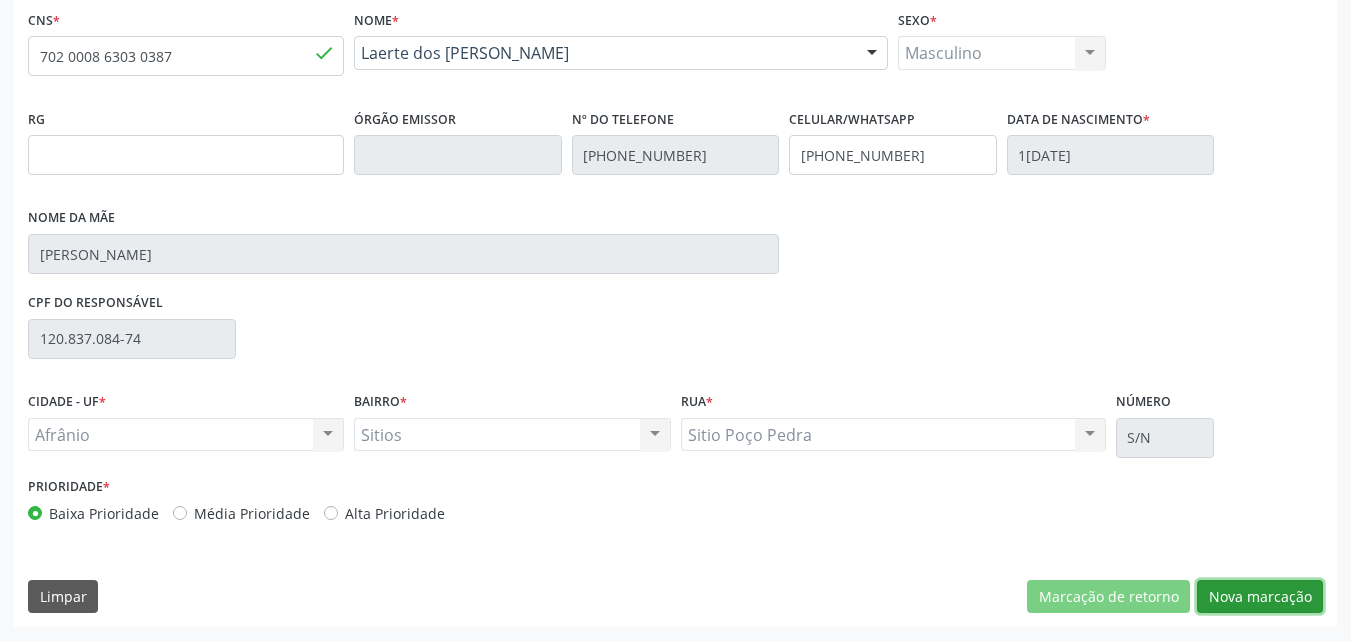 click on "Nova marcação" at bounding box center (1260, 597) 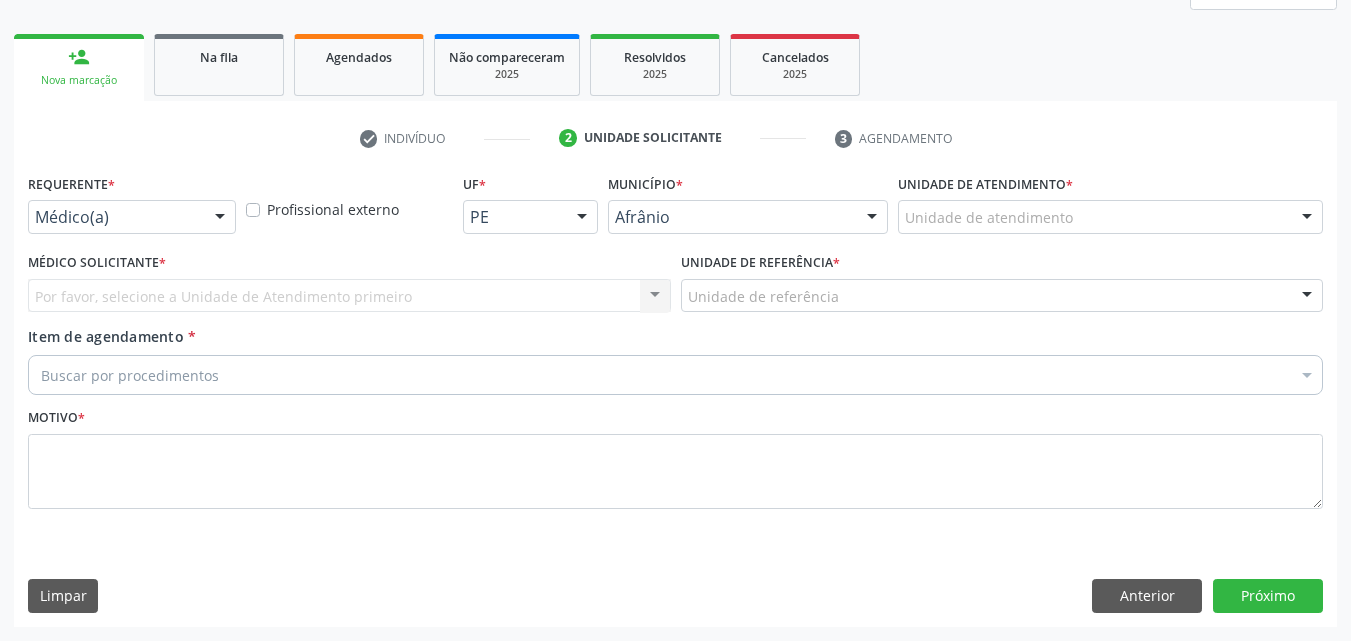 scroll, scrollTop: 265, scrollLeft: 0, axis: vertical 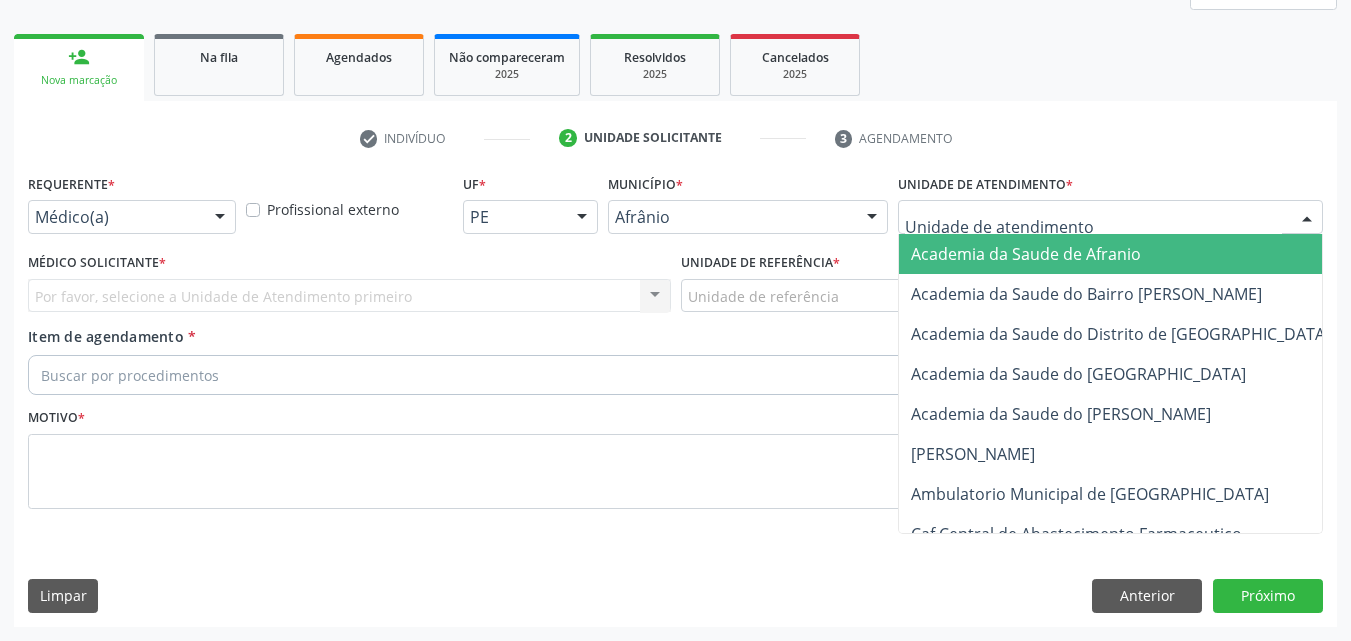 click at bounding box center [1093, 227] 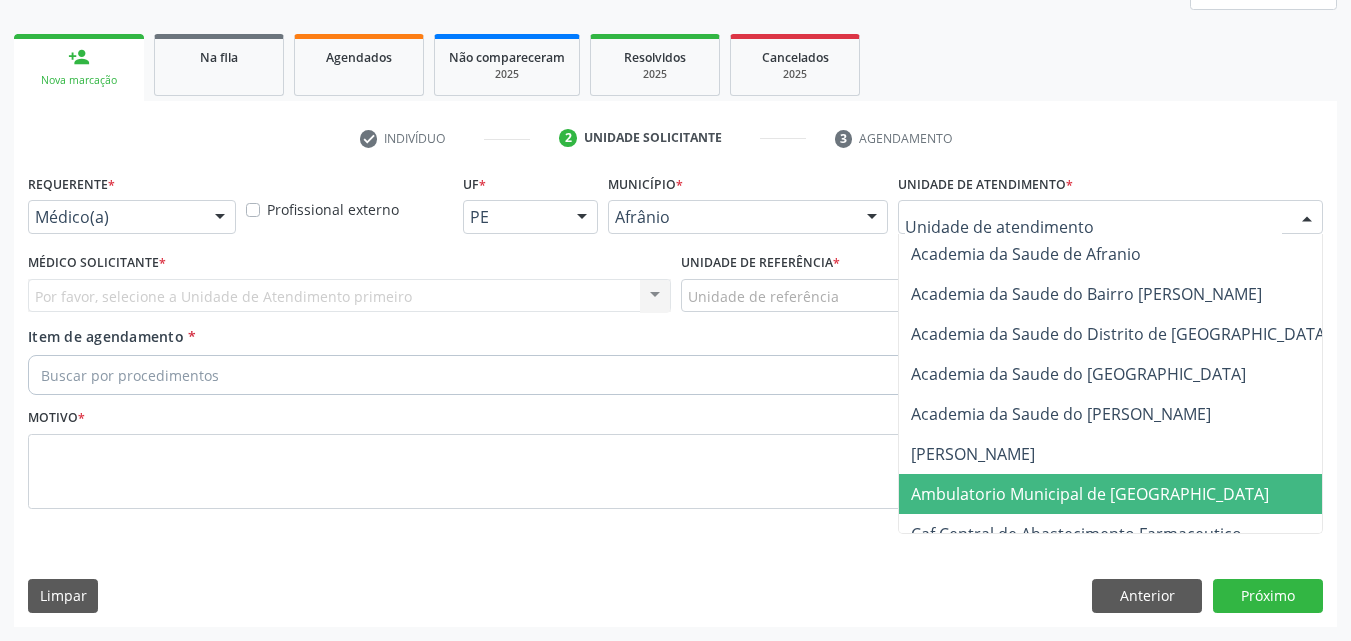 click on "Ambulatorio Municipal de [GEOGRAPHIC_DATA]" at bounding box center [1090, 494] 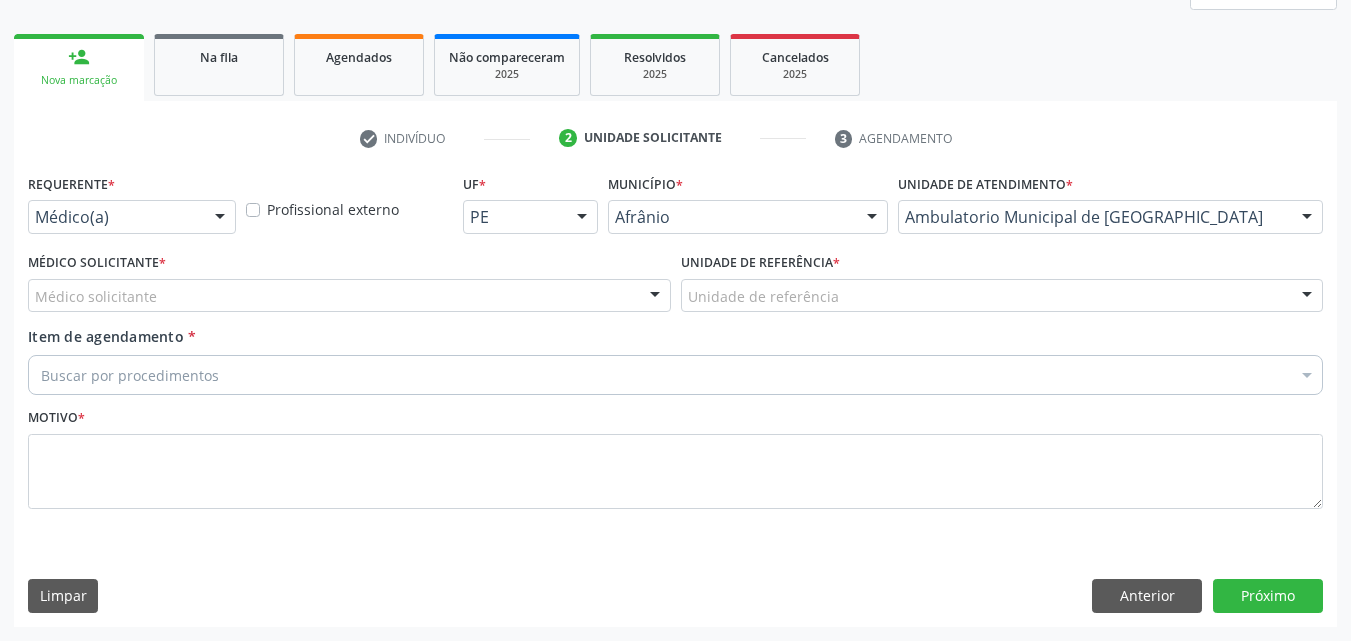 click on "Unidade de referência" at bounding box center [1002, 296] 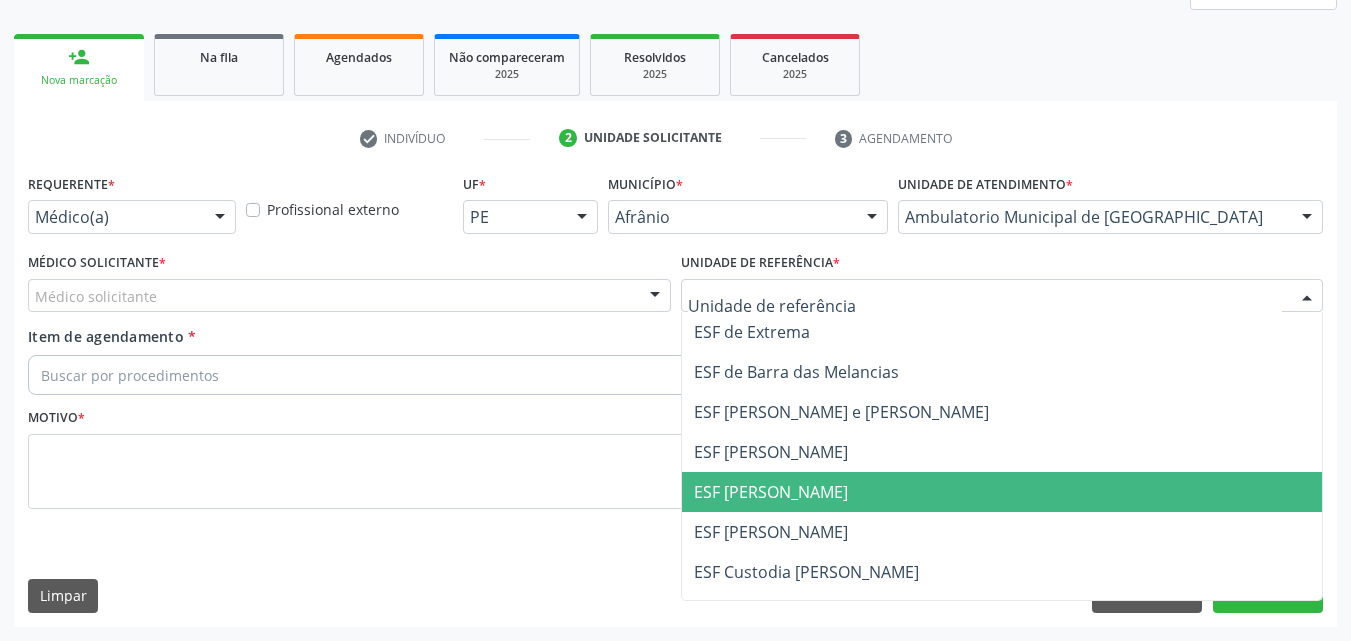 click on "ESF [PERSON_NAME]" at bounding box center [1002, 492] 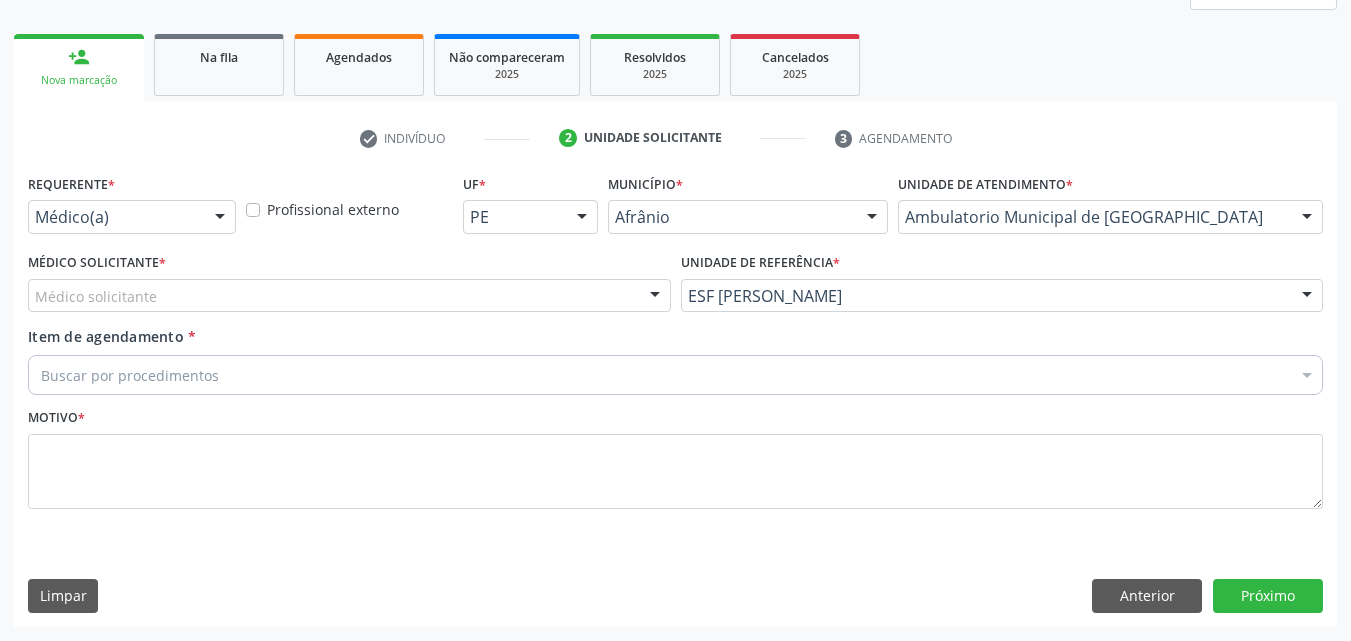 click on "Médico solicitante" at bounding box center [349, 296] 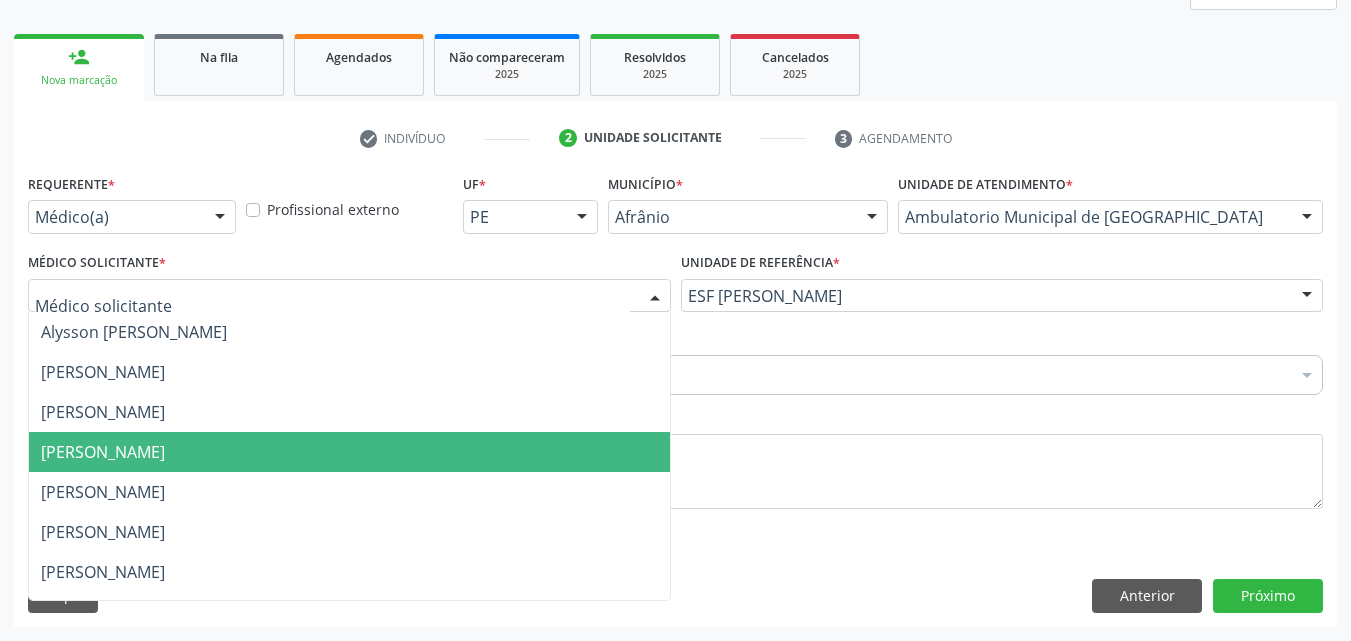 click on "[PERSON_NAME]" at bounding box center [349, 452] 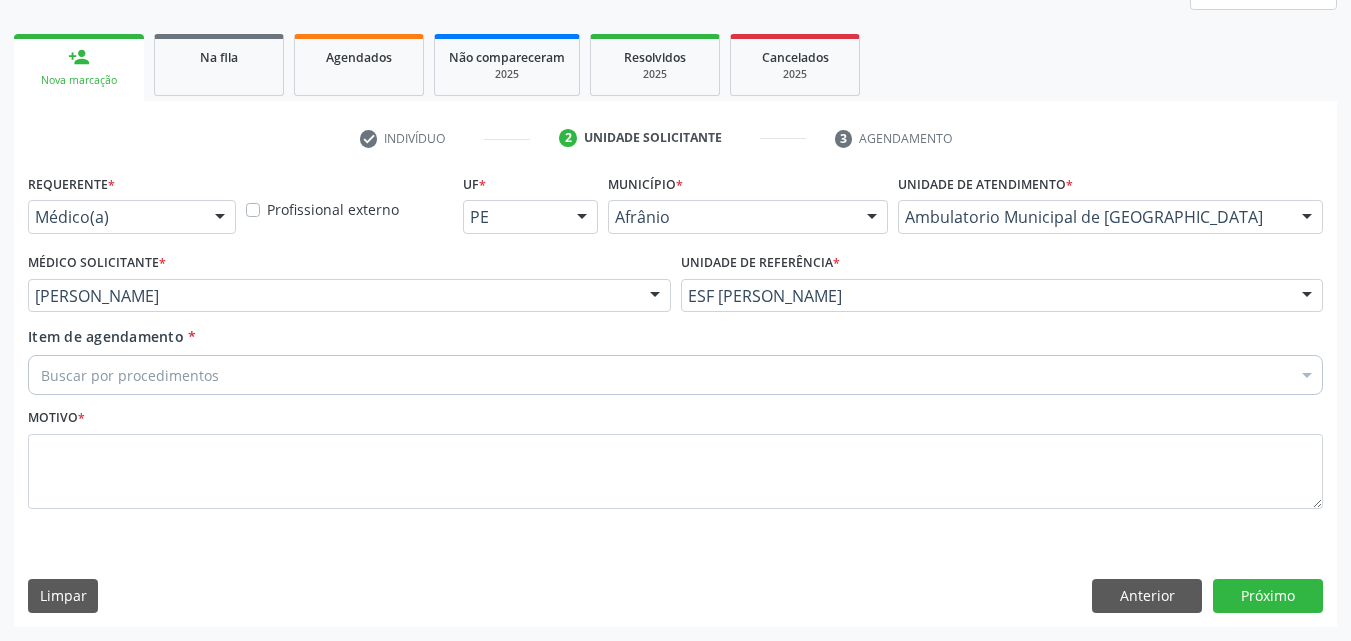 click on "Buscar por procedimentos" at bounding box center (675, 375) 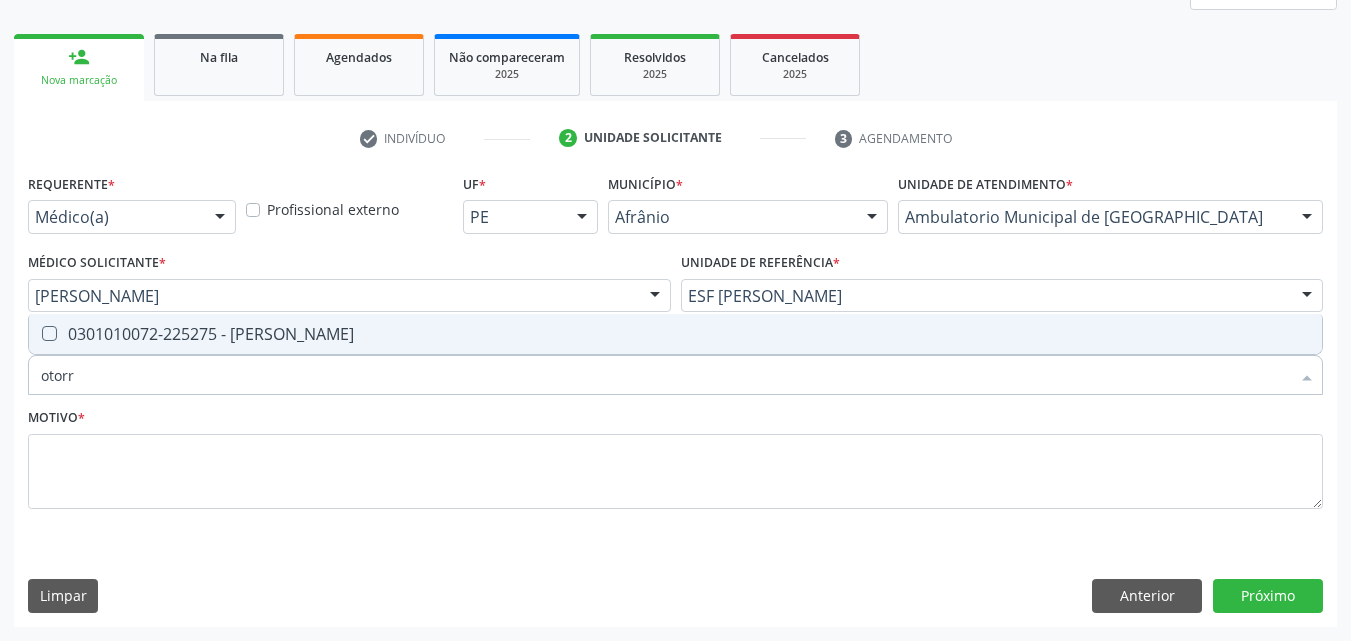 type on "otorri" 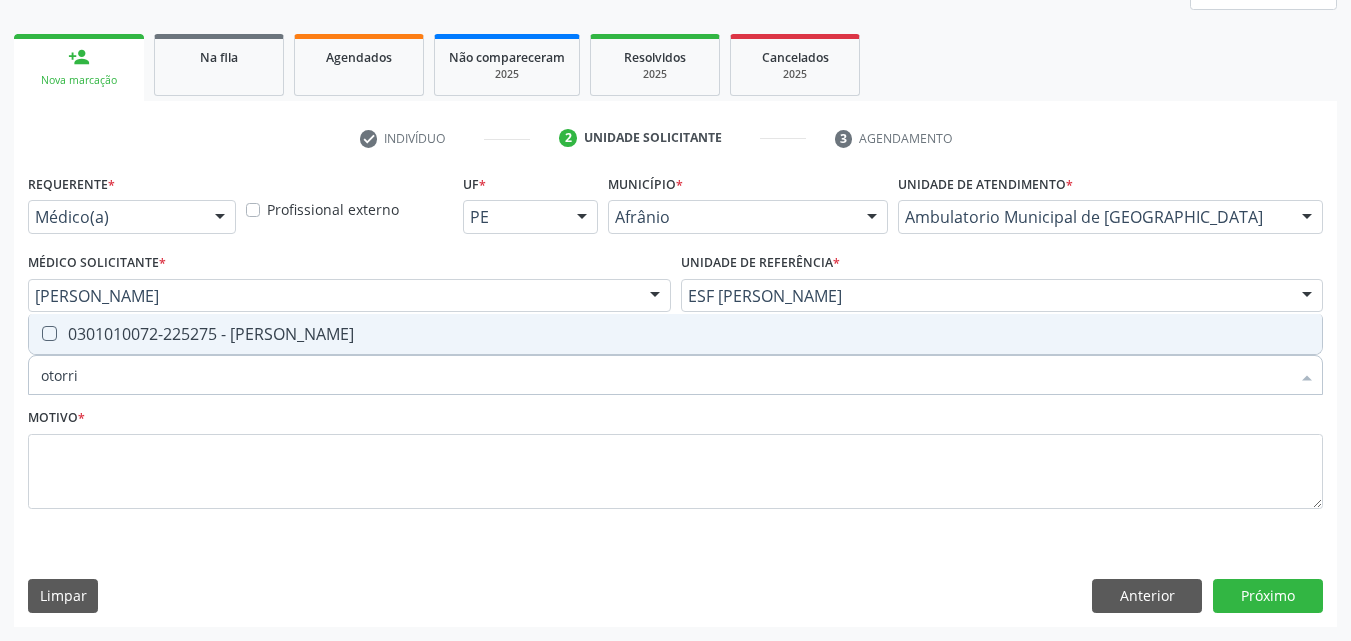 click on "0301010072-225275 - [PERSON_NAME]" at bounding box center [675, 334] 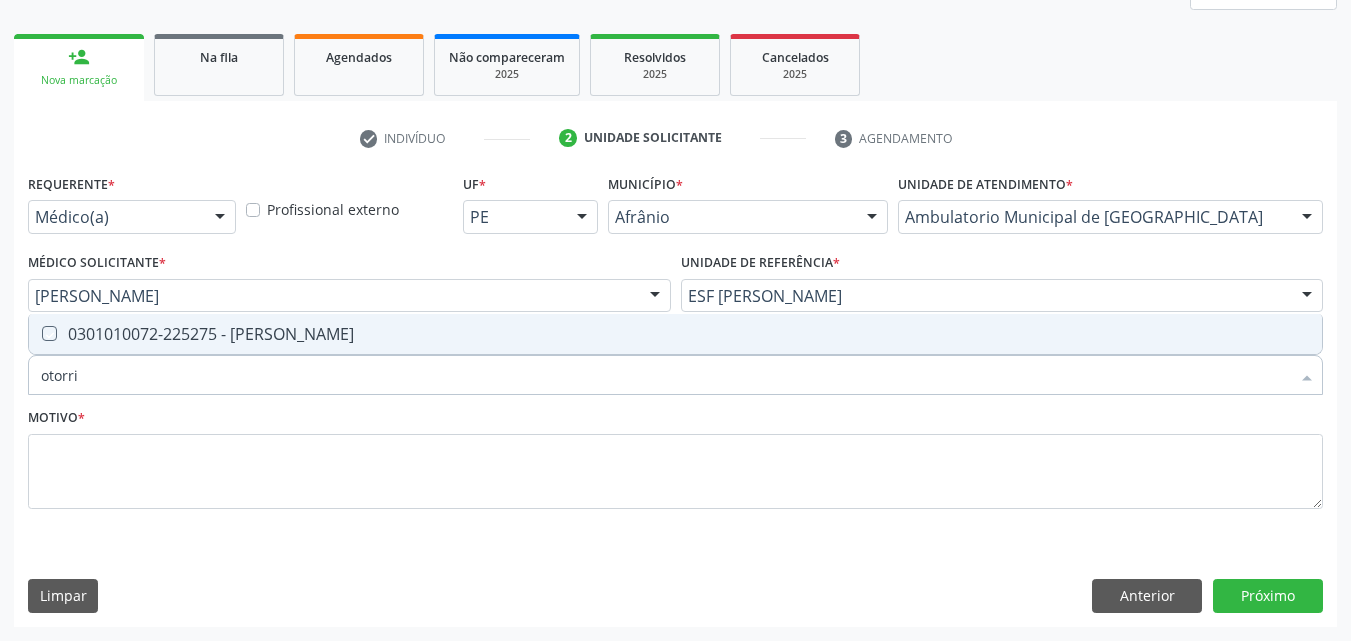 checkbox on "true" 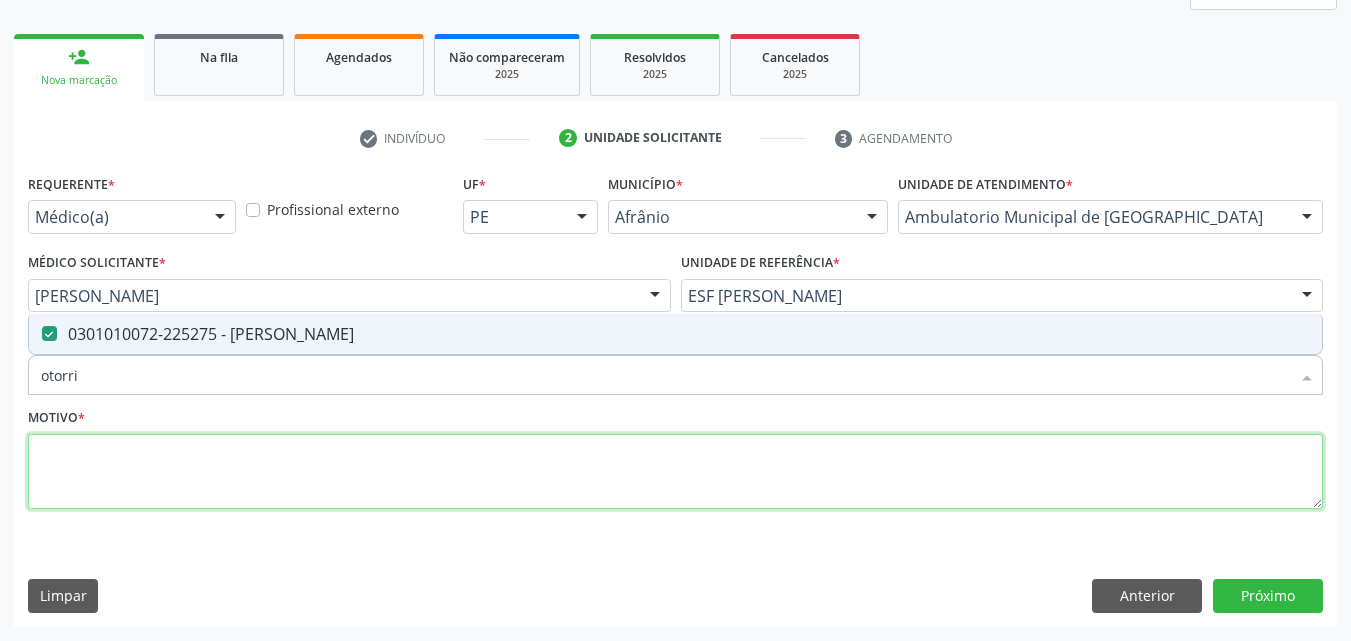 click at bounding box center [675, 472] 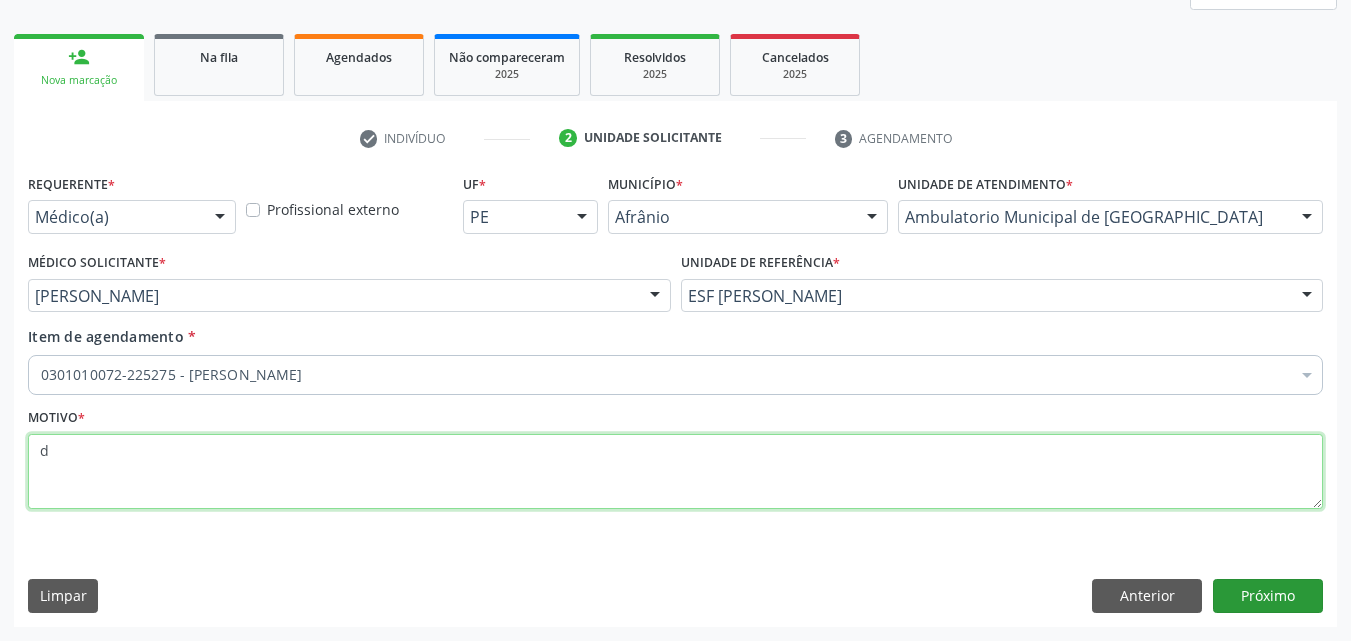 type on "d" 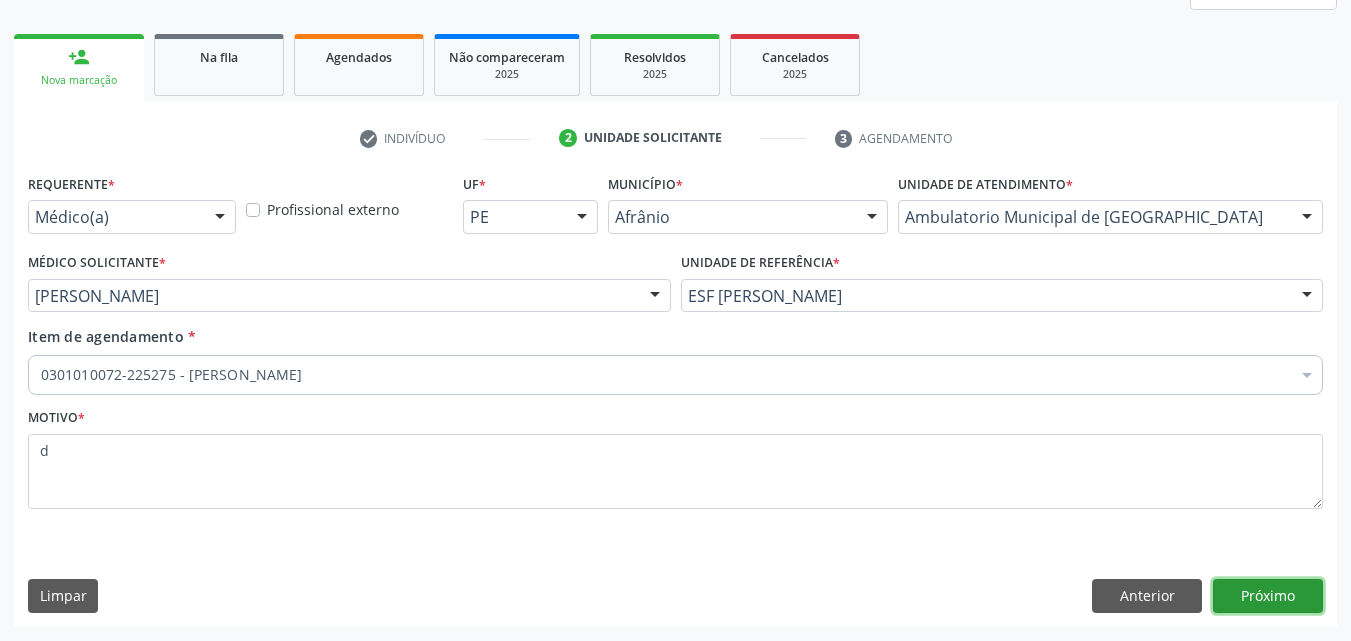 click on "Próximo" at bounding box center (1268, 596) 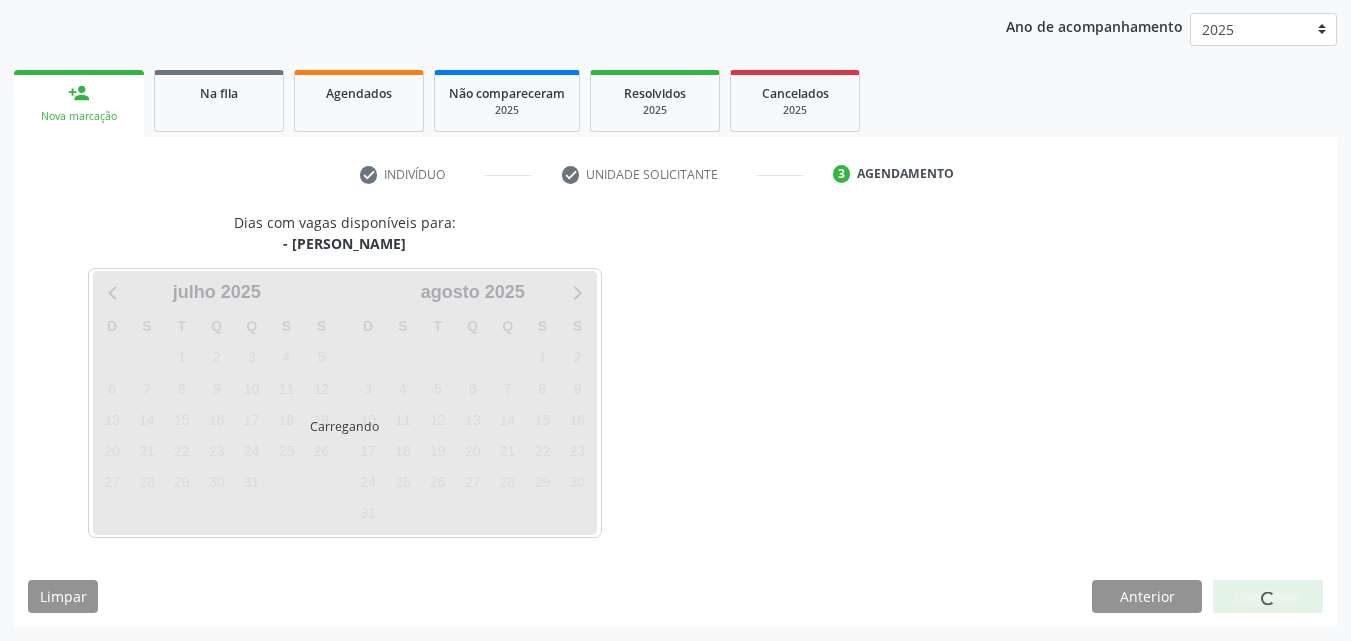 scroll, scrollTop: 229, scrollLeft: 0, axis: vertical 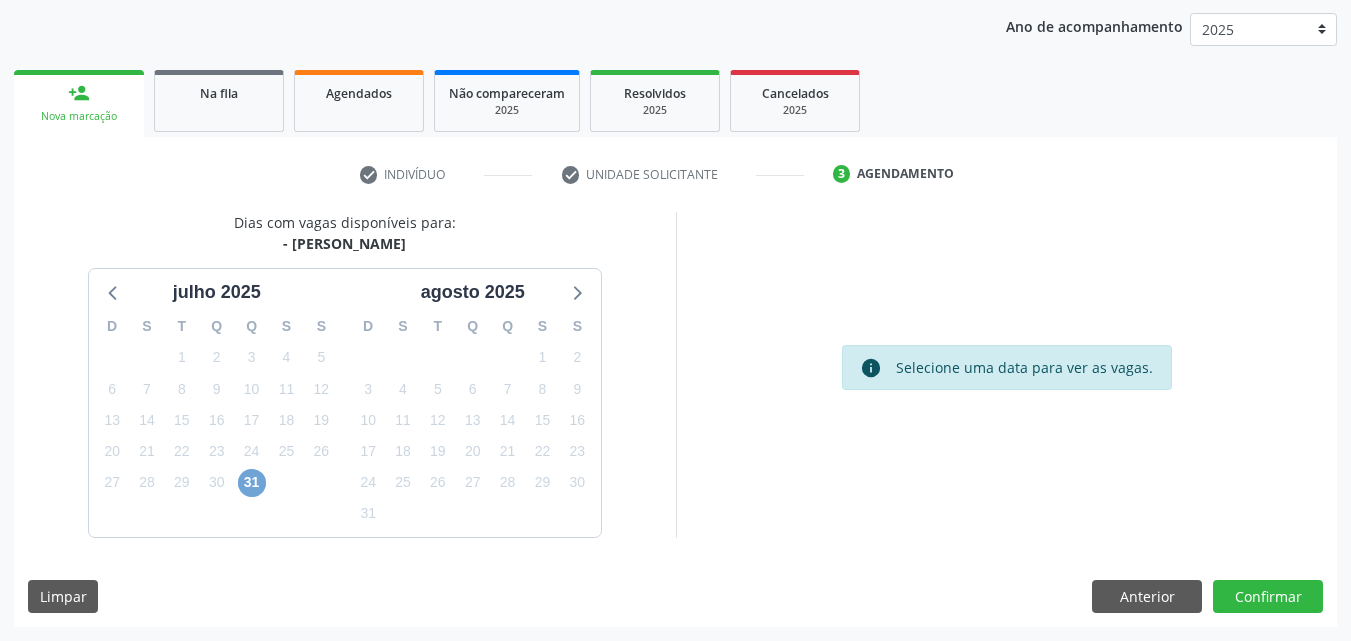 click on "31" at bounding box center (252, 483) 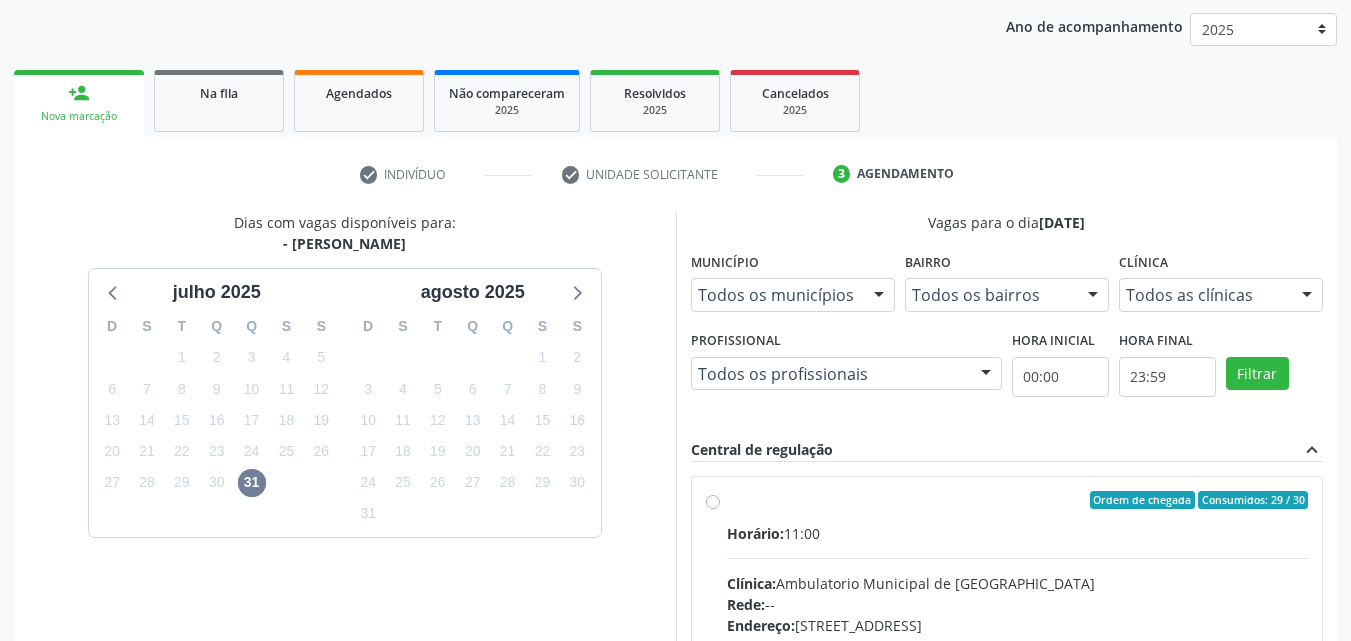click on "Ordem de chegada
Consumidos: 29 / 30" at bounding box center [1018, 500] 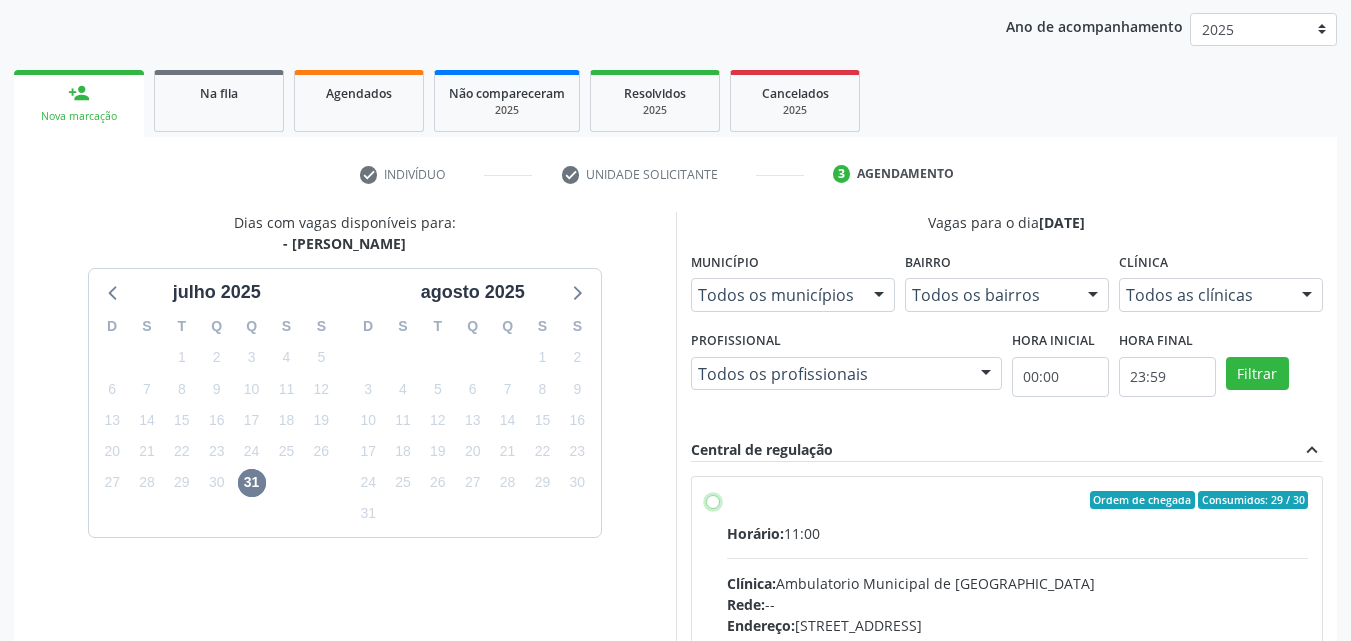 click on "Ordem de chegada
Consumidos: 29 / 30
Horário:   11:00
Clínica:  Ambulatorio Municipal de Saude
Rede:
--
Endereço:   [STREET_ADDRESS]
Telefone:   --
Profissional:
--
Informações adicionais sobre o atendimento
Idade de atendimento:
Sem restrição
Gênero(s) atendido(s):
Sem restrição
Informações adicionais:
--" at bounding box center [713, 500] 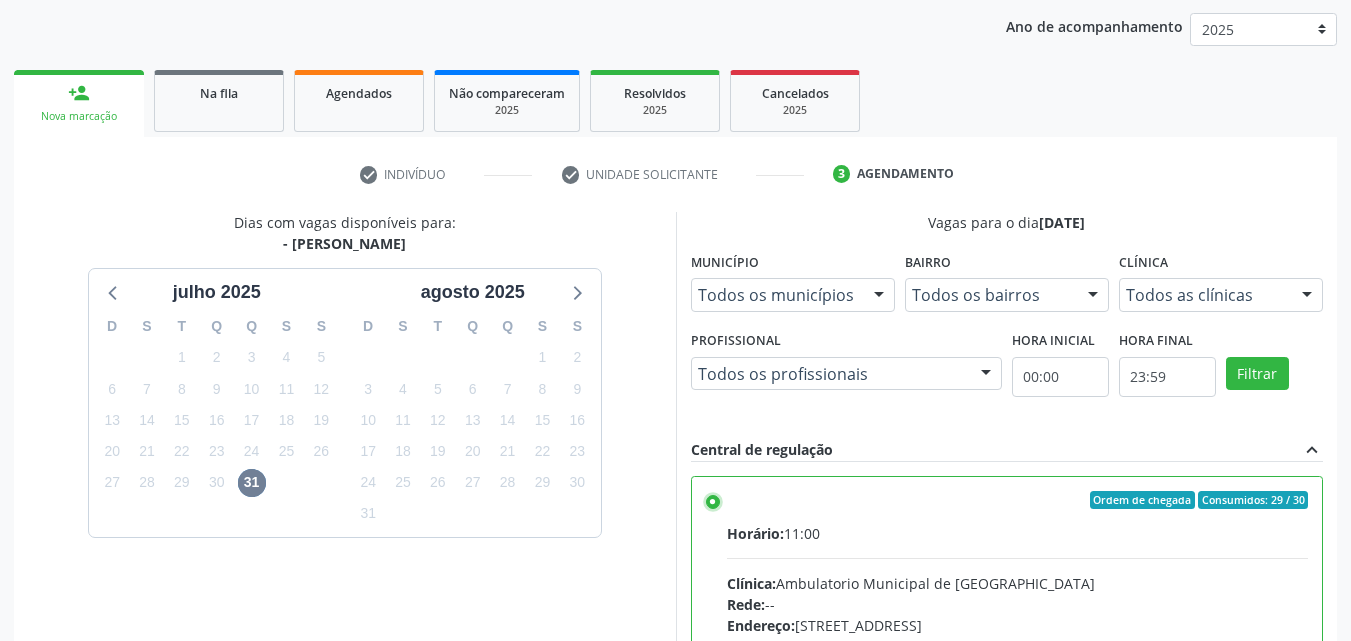 scroll, scrollTop: 99, scrollLeft: 0, axis: vertical 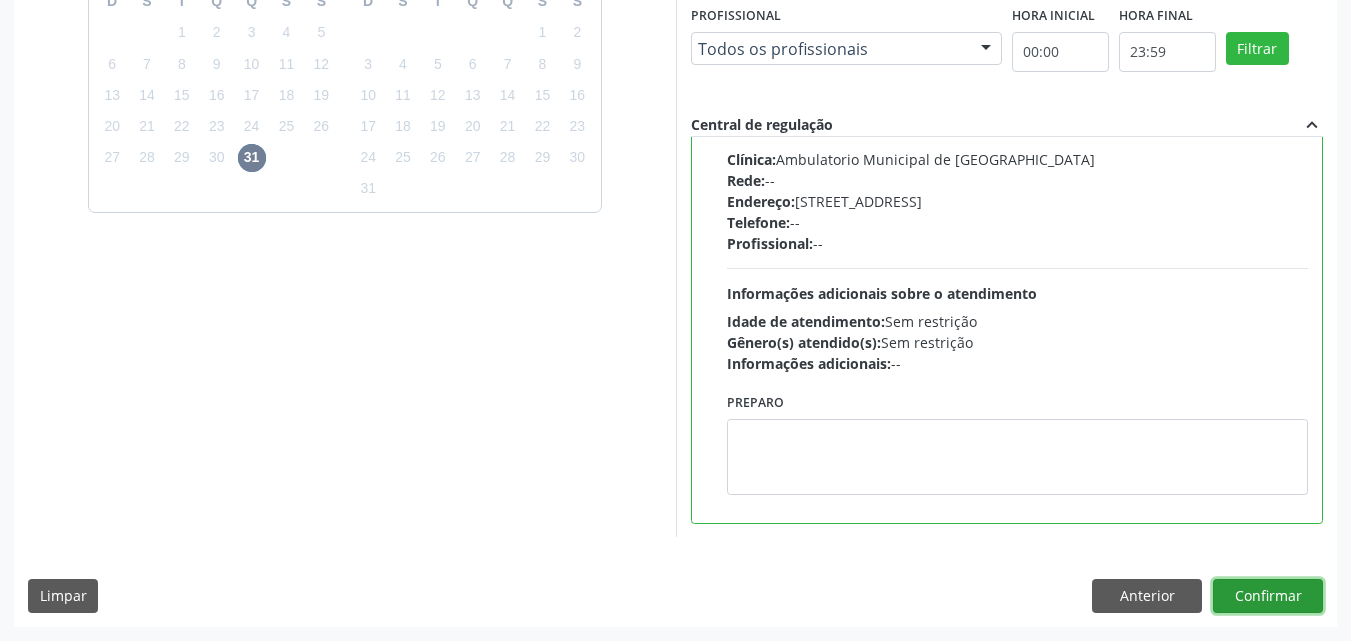click on "Confirmar" at bounding box center (1268, 596) 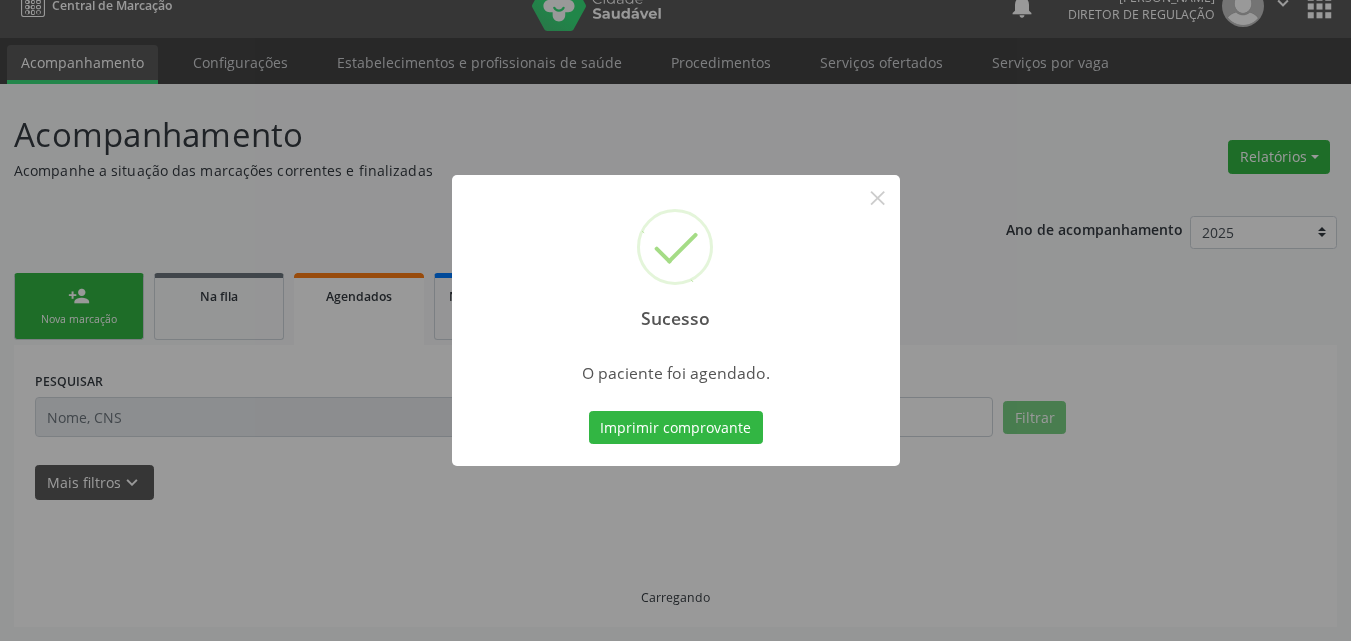 scroll, scrollTop: 26, scrollLeft: 0, axis: vertical 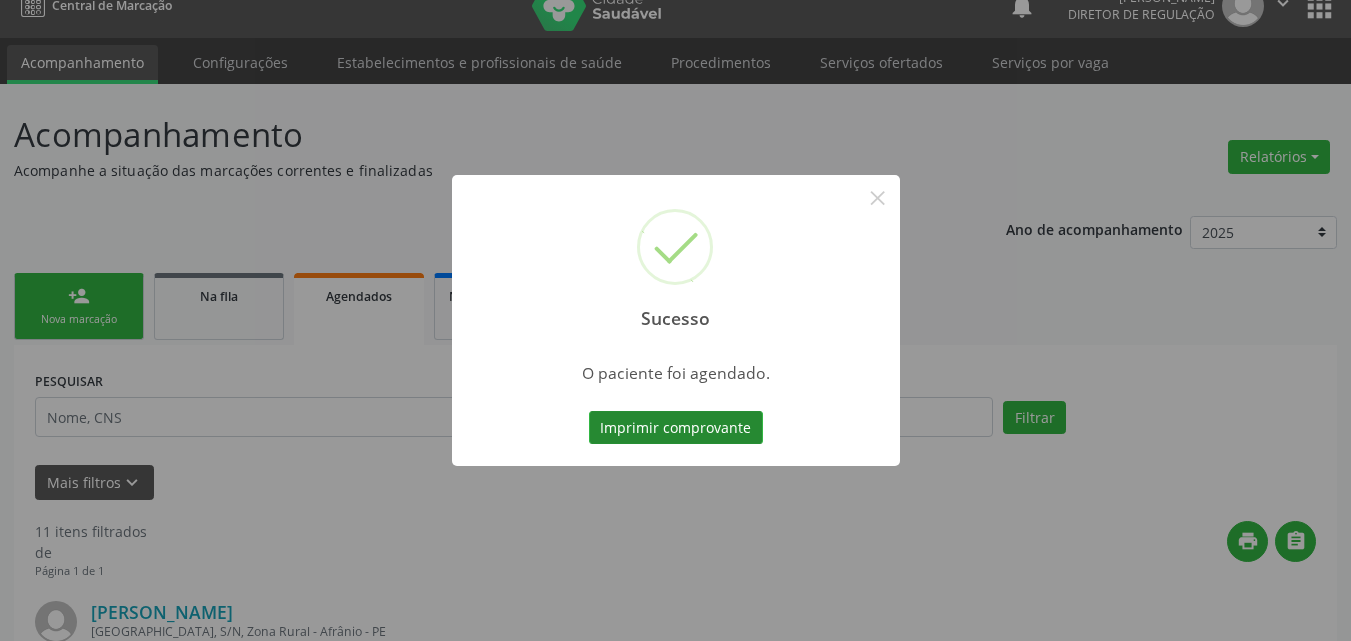 click on "Imprimir comprovante" at bounding box center [676, 428] 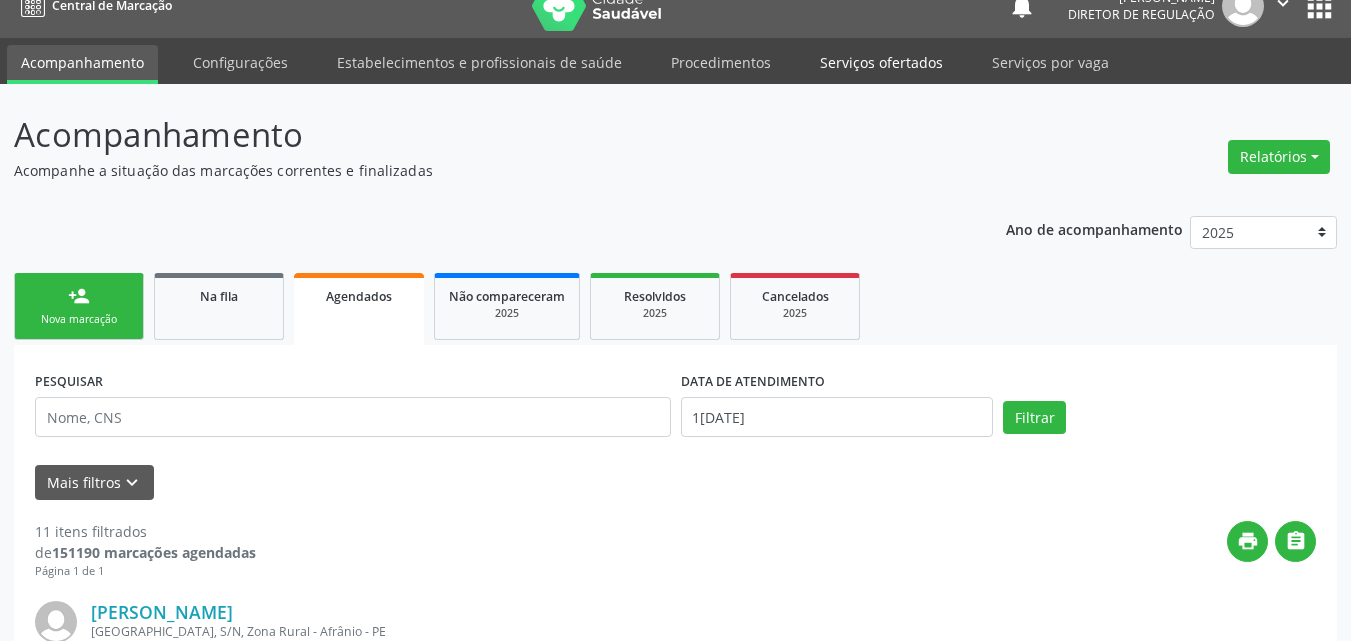 click on "Serviços ofertados" at bounding box center (881, 62) 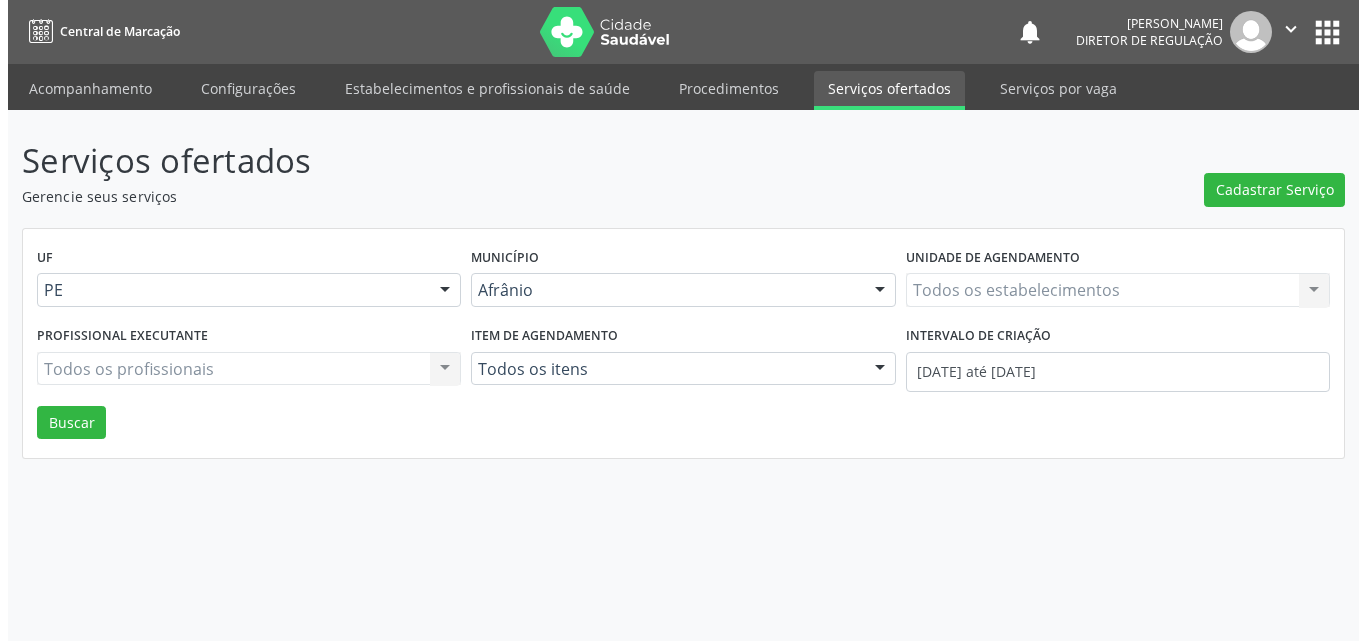 scroll, scrollTop: 0, scrollLeft: 0, axis: both 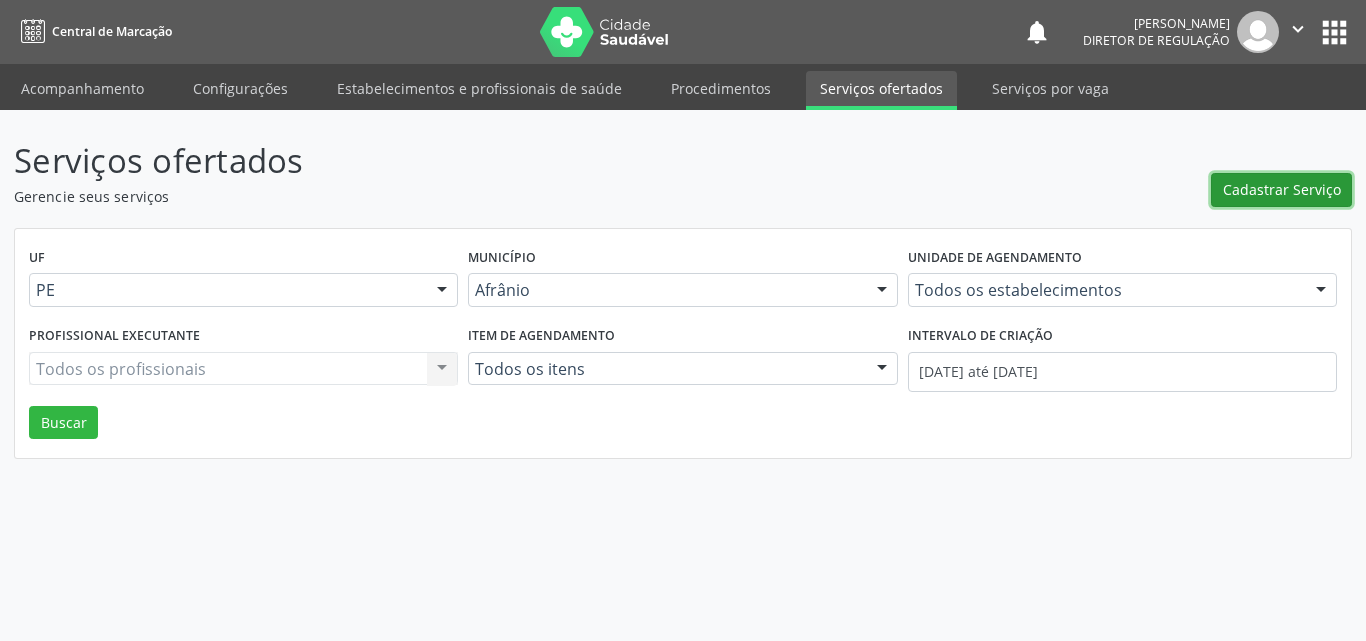 click on "Cadastrar Serviço" at bounding box center [1282, 189] 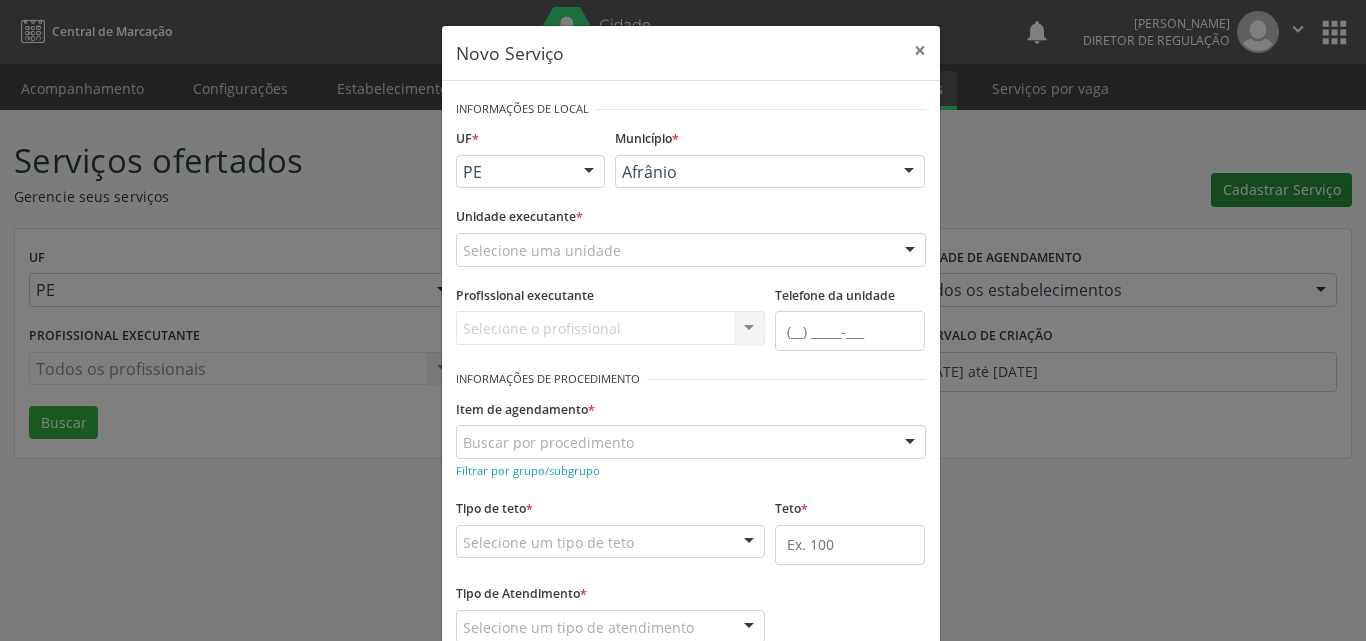 scroll, scrollTop: 0, scrollLeft: 0, axis: both 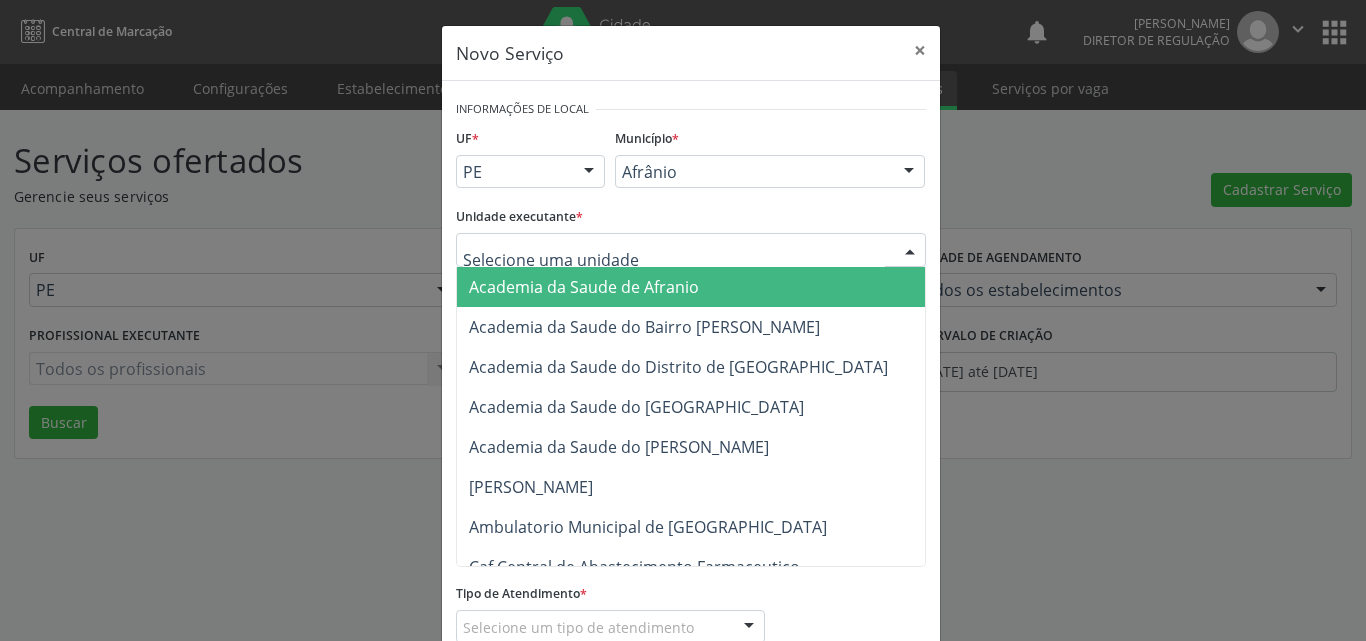 click at bounding box center (691, 250) 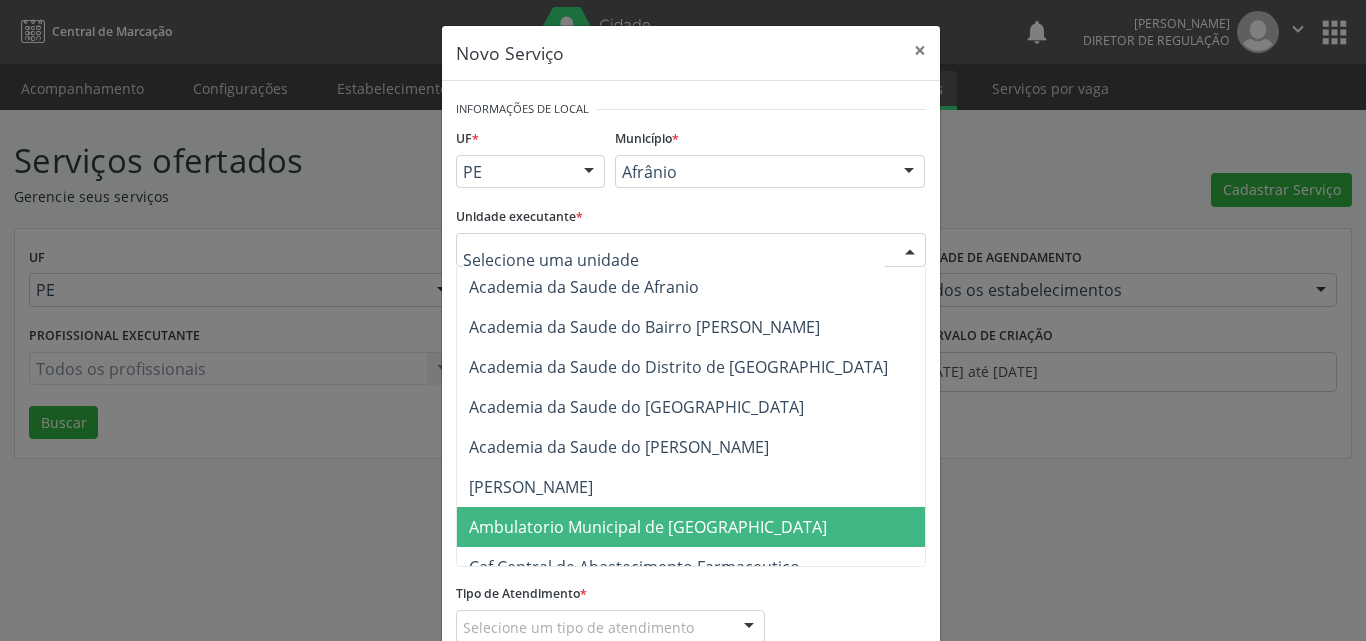 click on "Ambulatorio Municipal de [GEOGRAPHIC_DATA]" at bounding box center [648, 527] 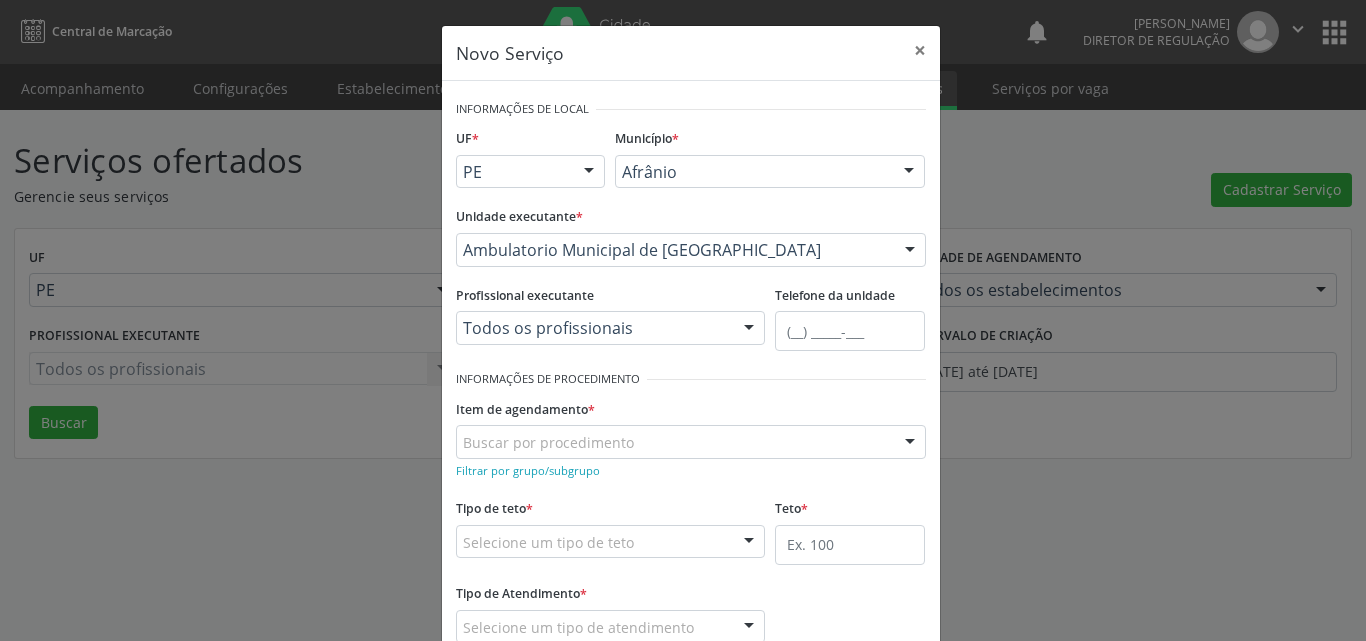 click on "Buscar por procedimento" at bounding box center (691, 442) 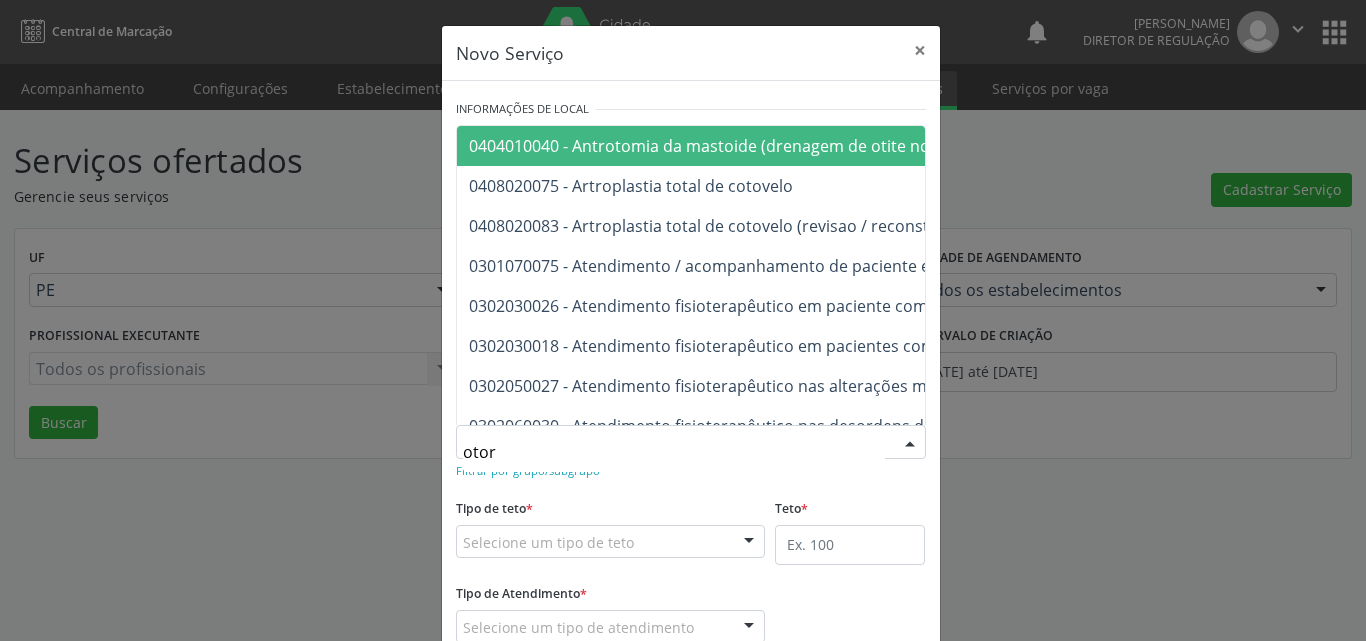 type on "otorr" 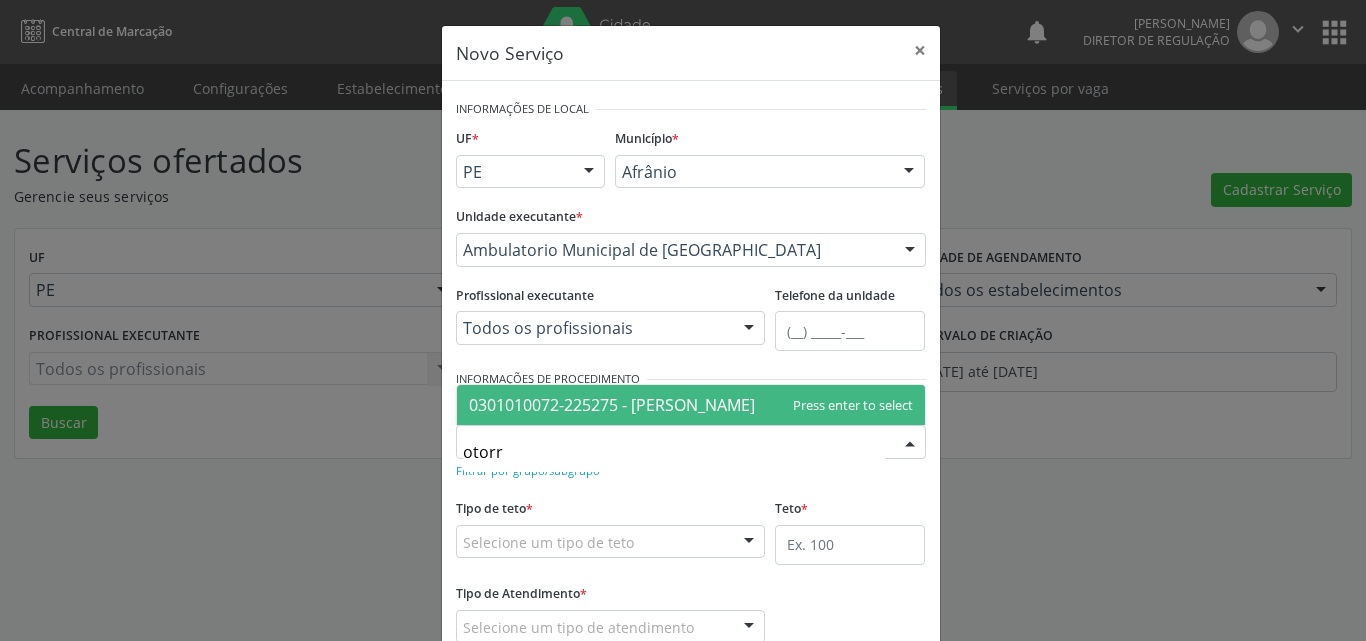click on "0301010072-225275 - [PERSON_NAME]" at bounding box center (612, 405) 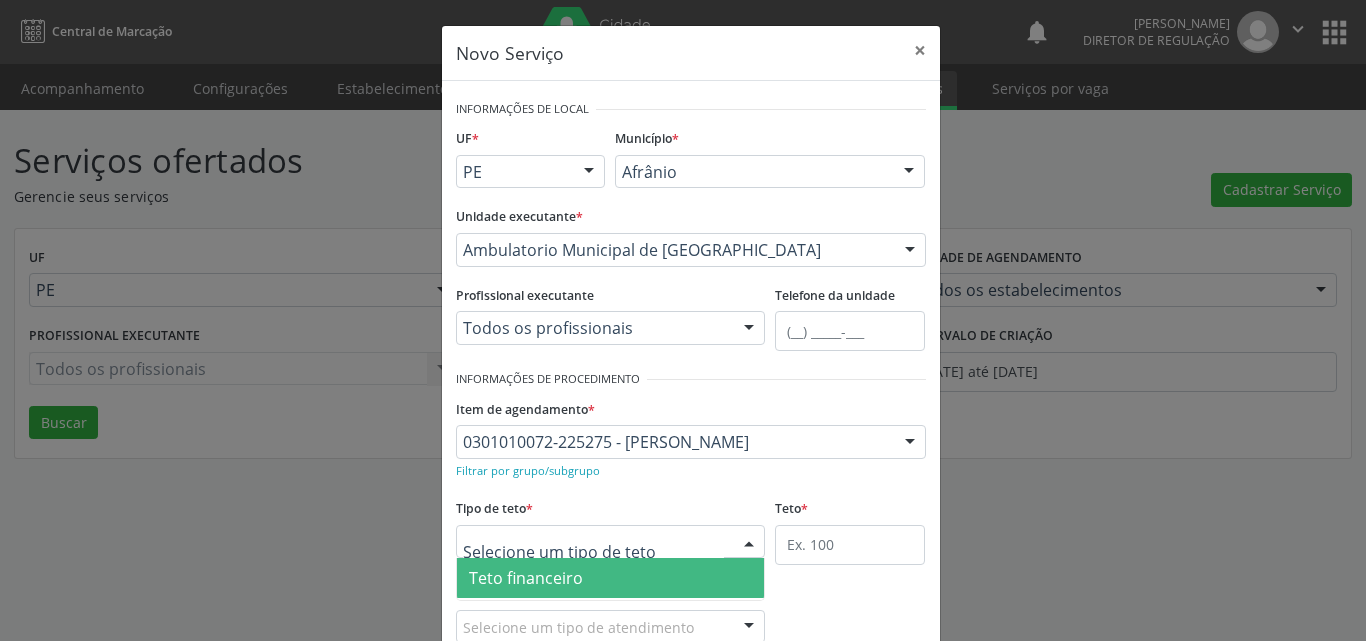 click at bounding box center [611, 542] 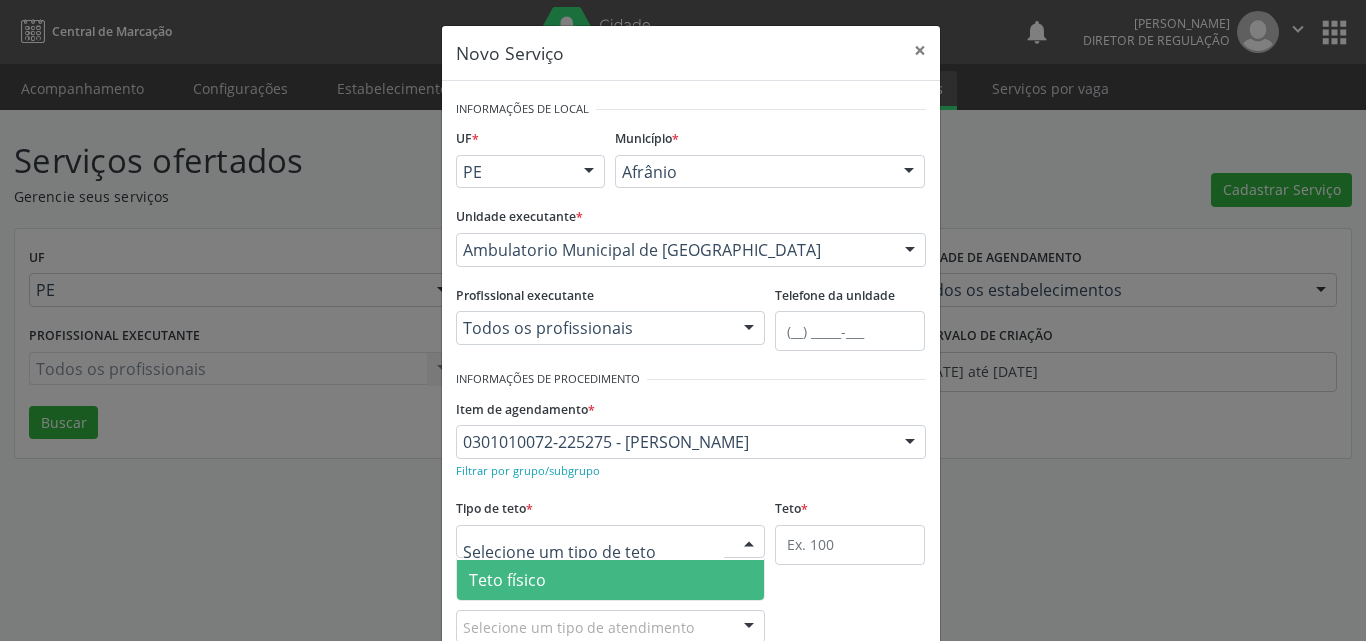 drag, startPoint x: 636, startPoint y: 571, endPoint x: 753, endPoint y: 560, distance: 117.51595 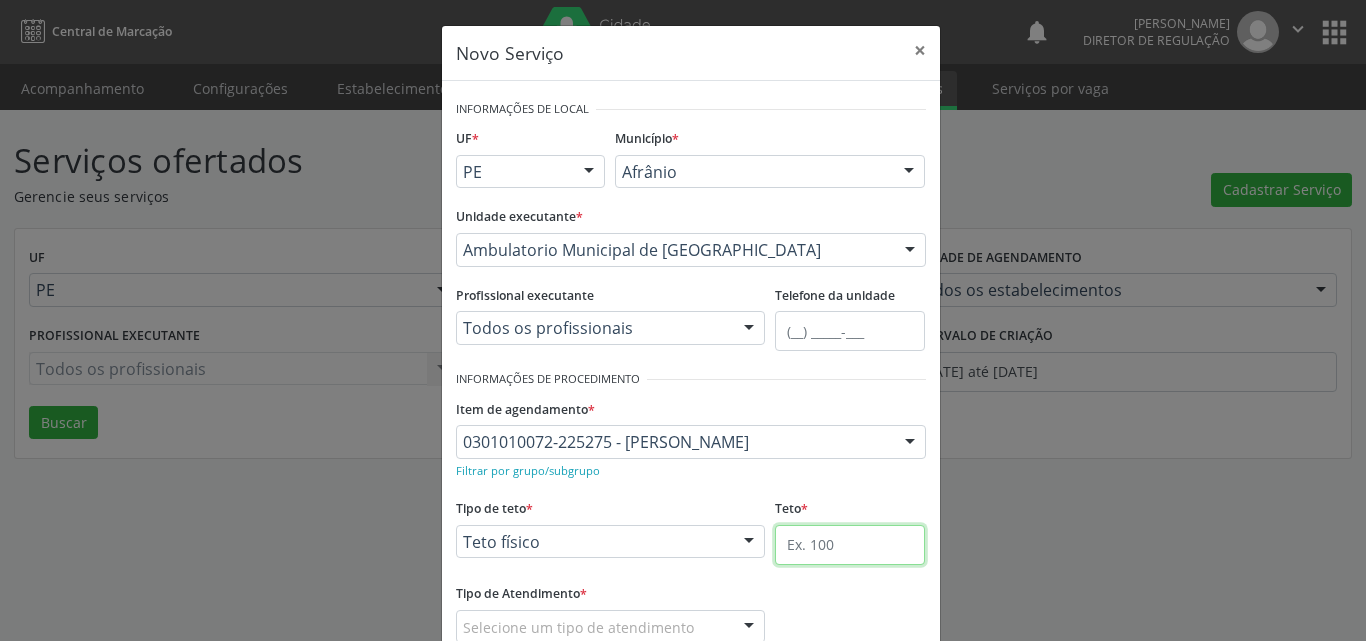 click at bounding box center (850, 545) 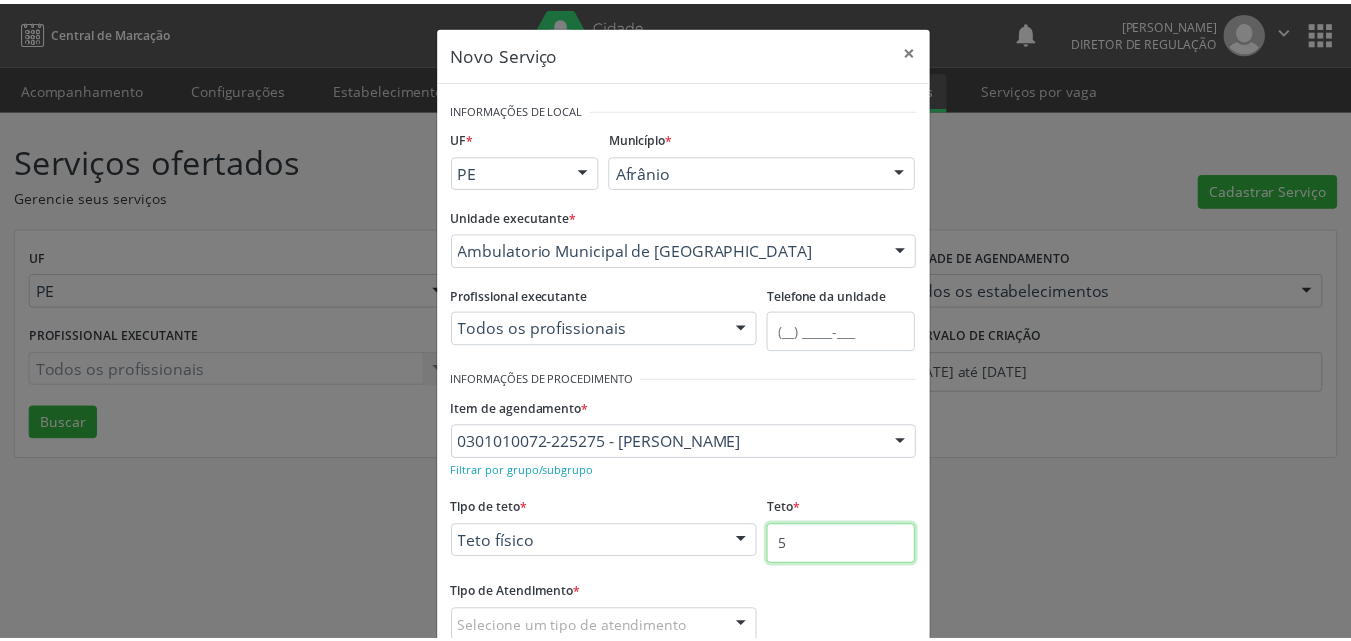 scroll, scrollTop: 132, scrollLeft: 0, axis: vertical 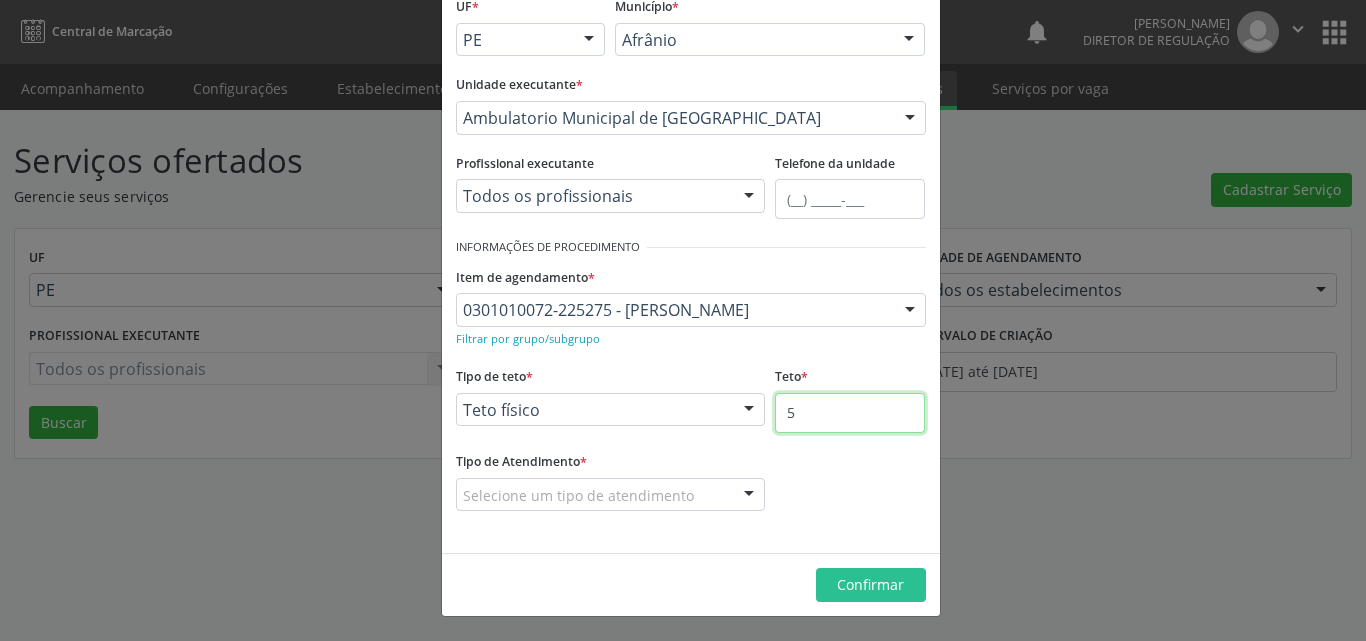 type on "5" 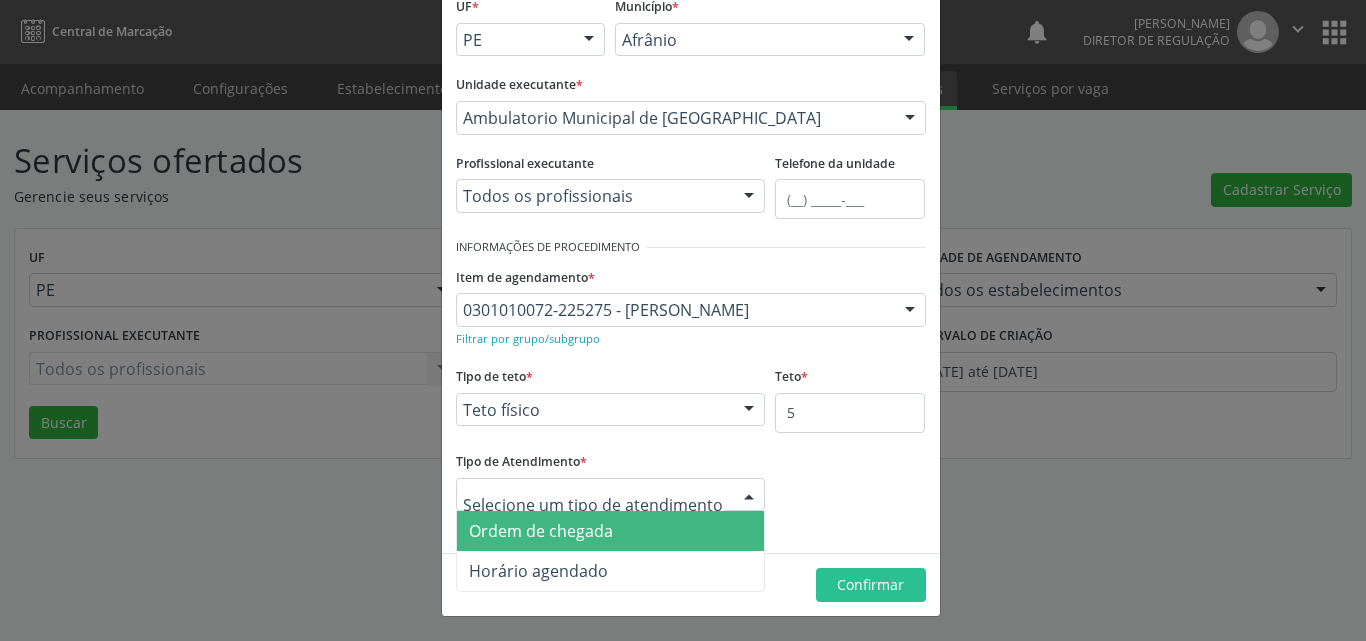 click on "Ordem de chegada" at bounding box center [611, 531] 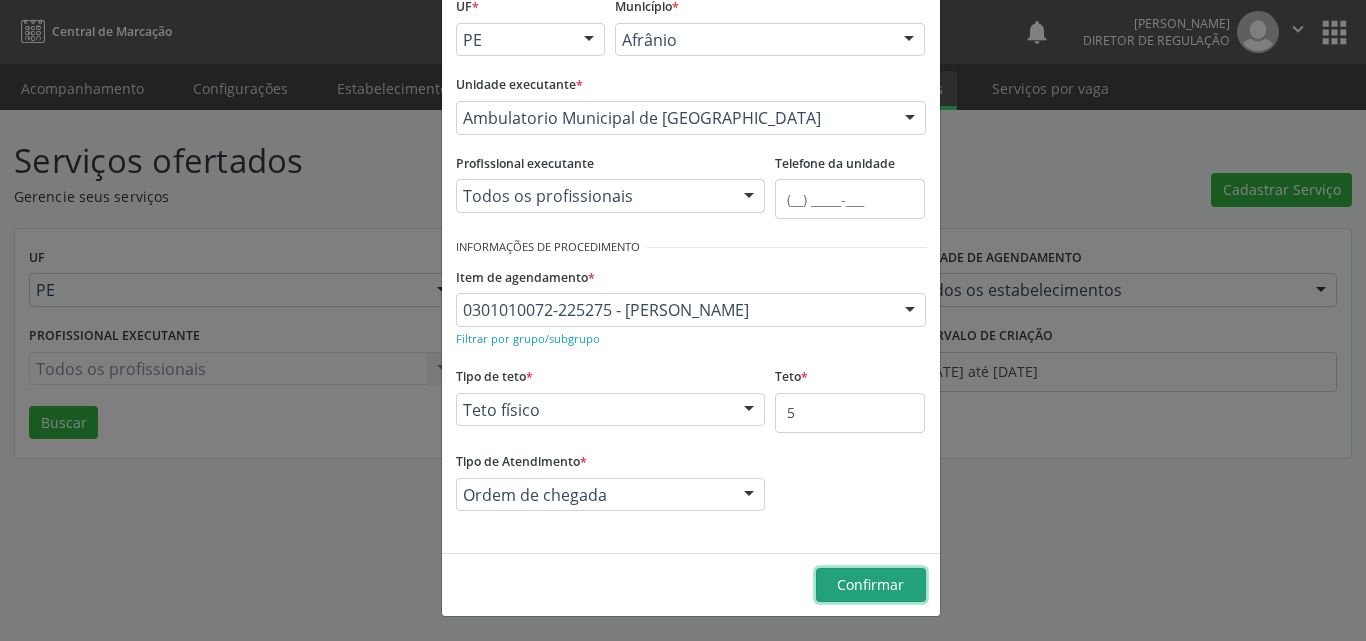click on "Confirmar" at bounding box center [870, 584] 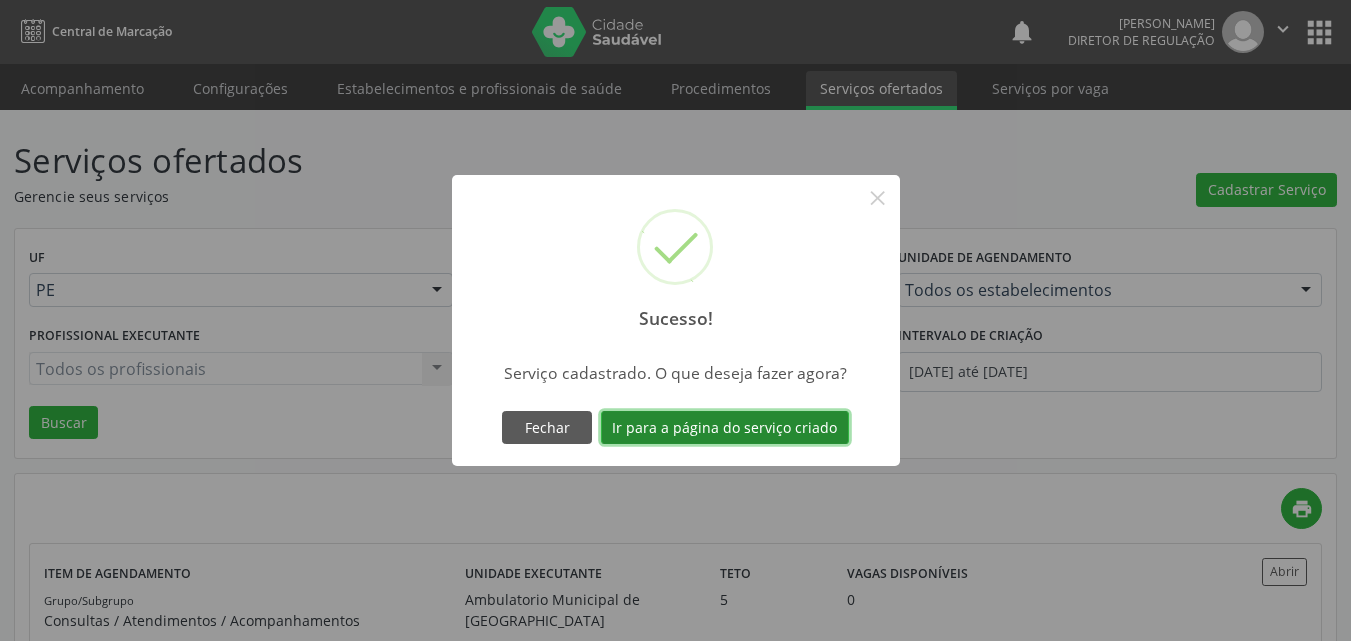 click on "Ir para a página do serviço criado" at bounding box center (725, 428) 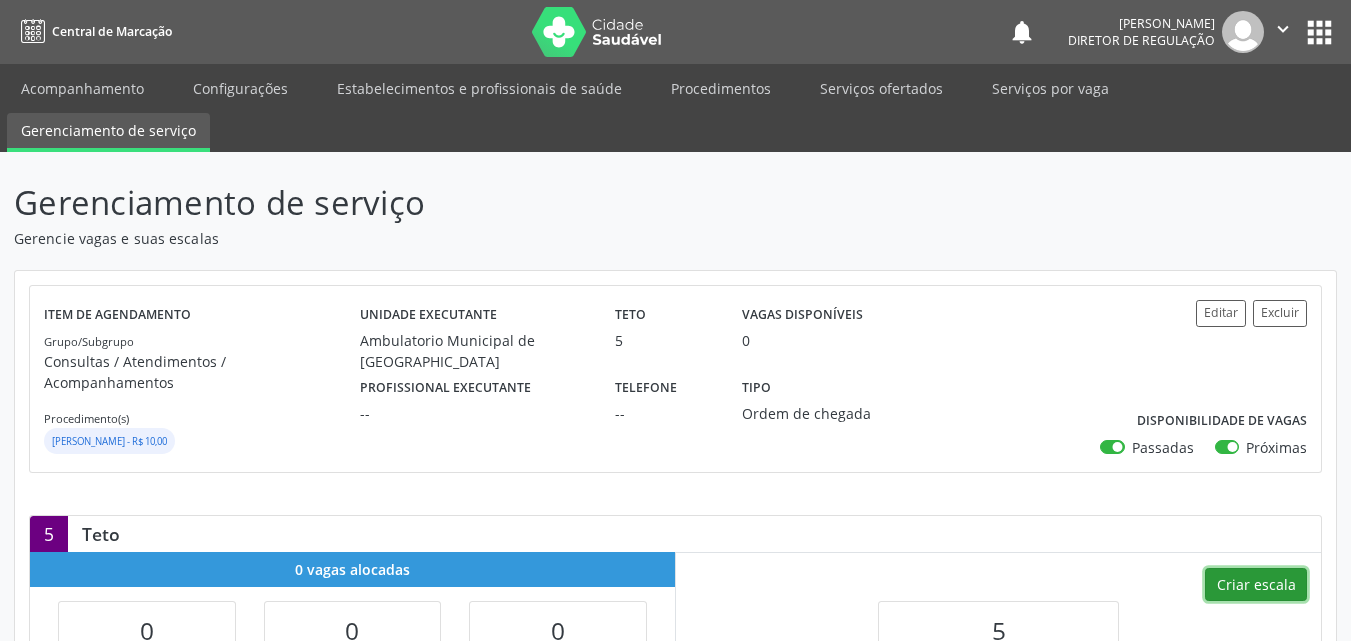click on "Criar escala" at bounding box center [1256, 585] 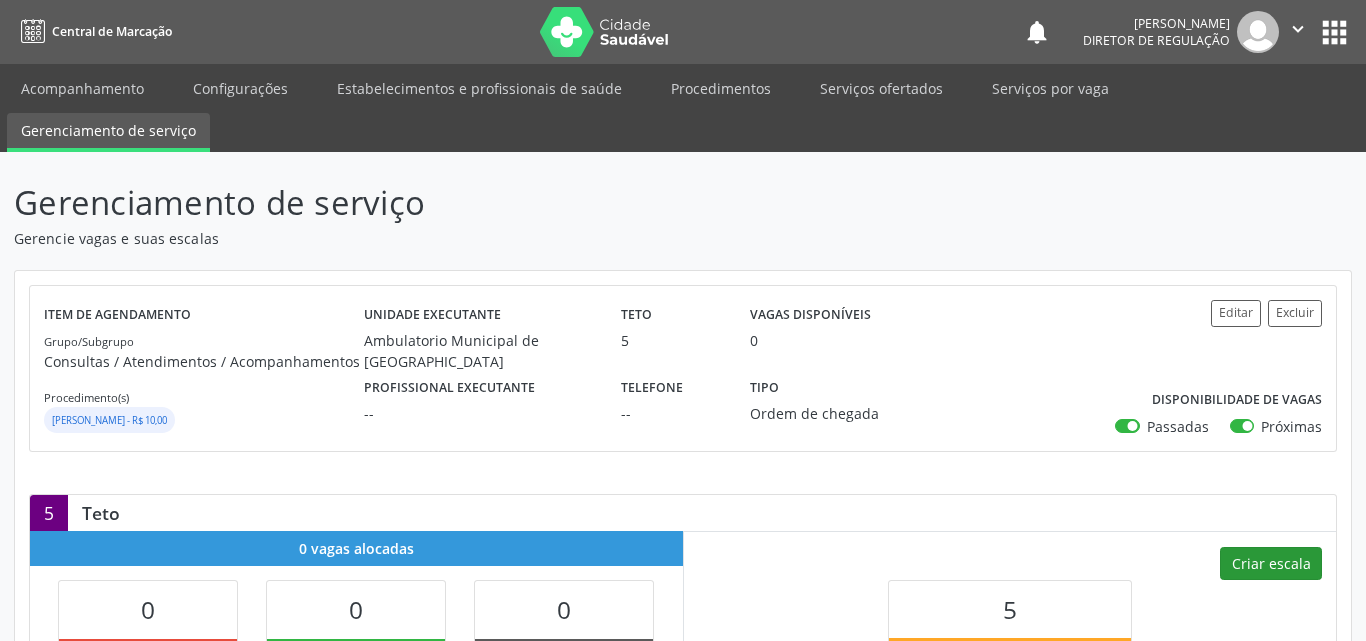 select on "6" 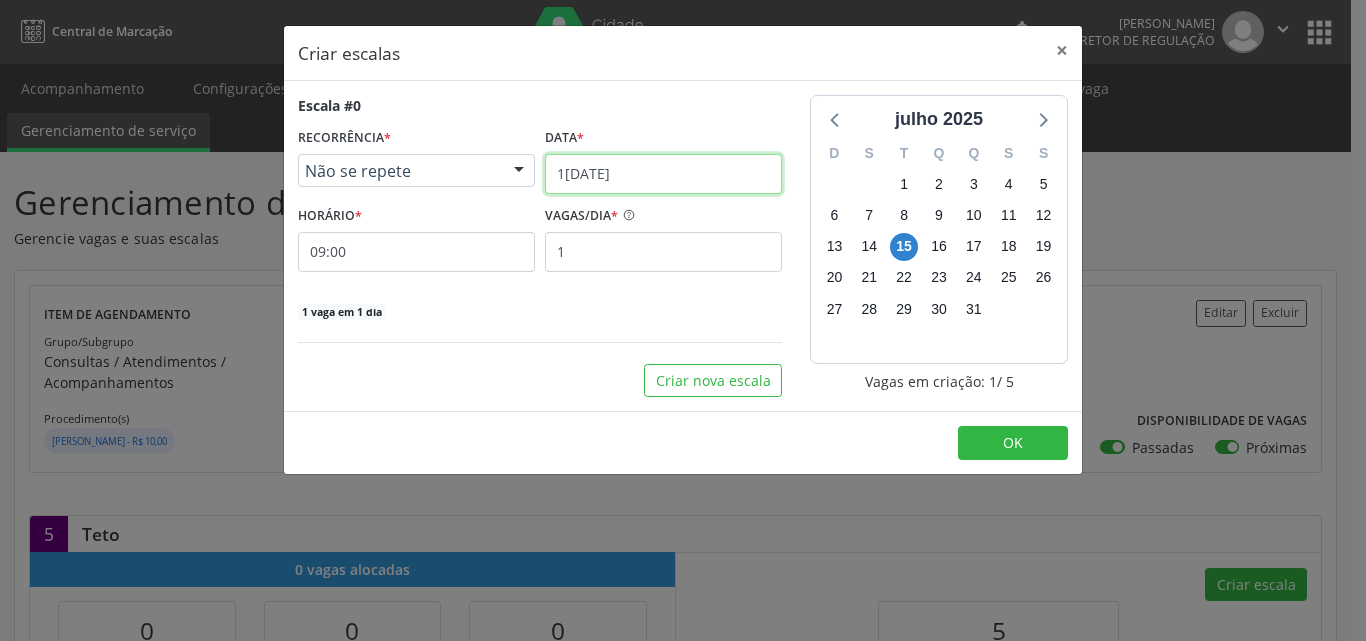 click on "1[DATE]" at bounding box center [663, 174] 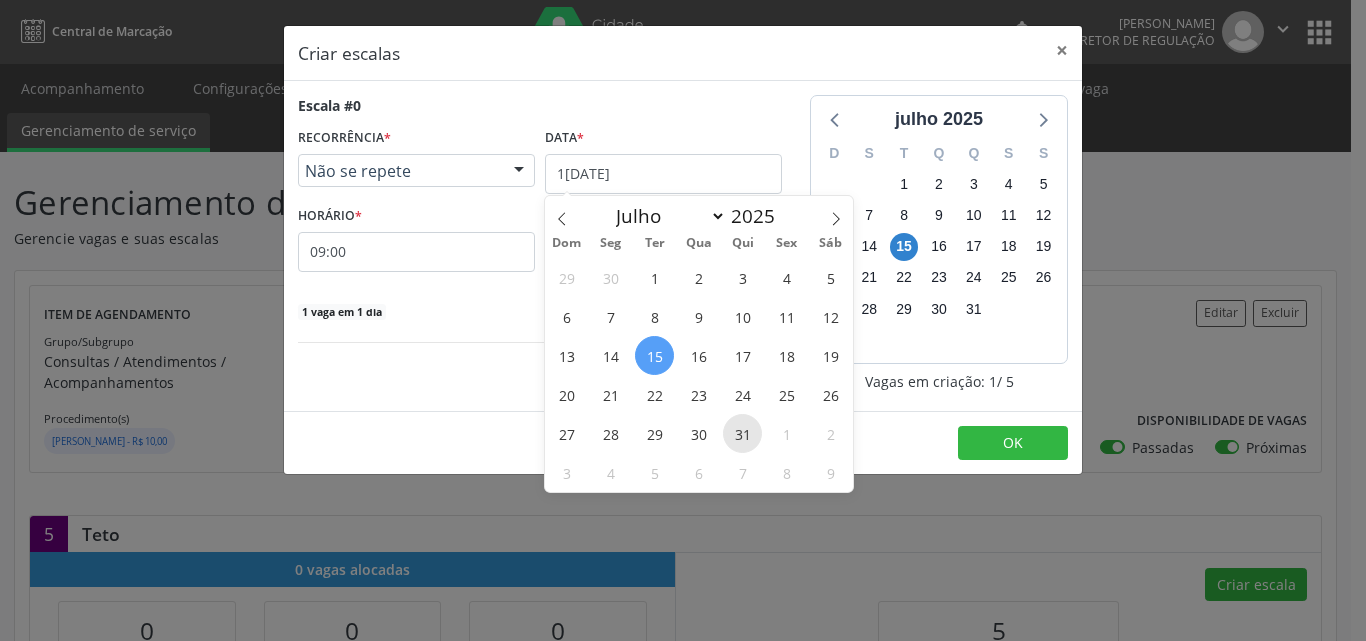 click on "31" at bounding box center [742, 433] 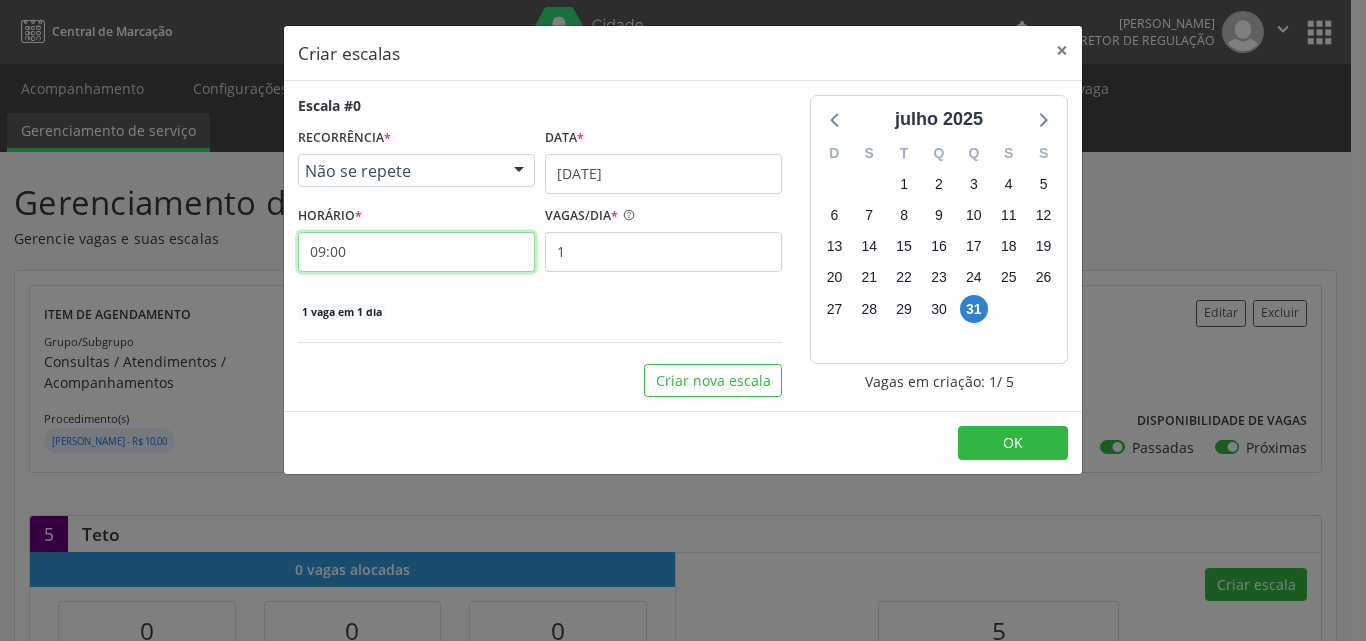 click on "09:00" at bounding box center [416, 252] 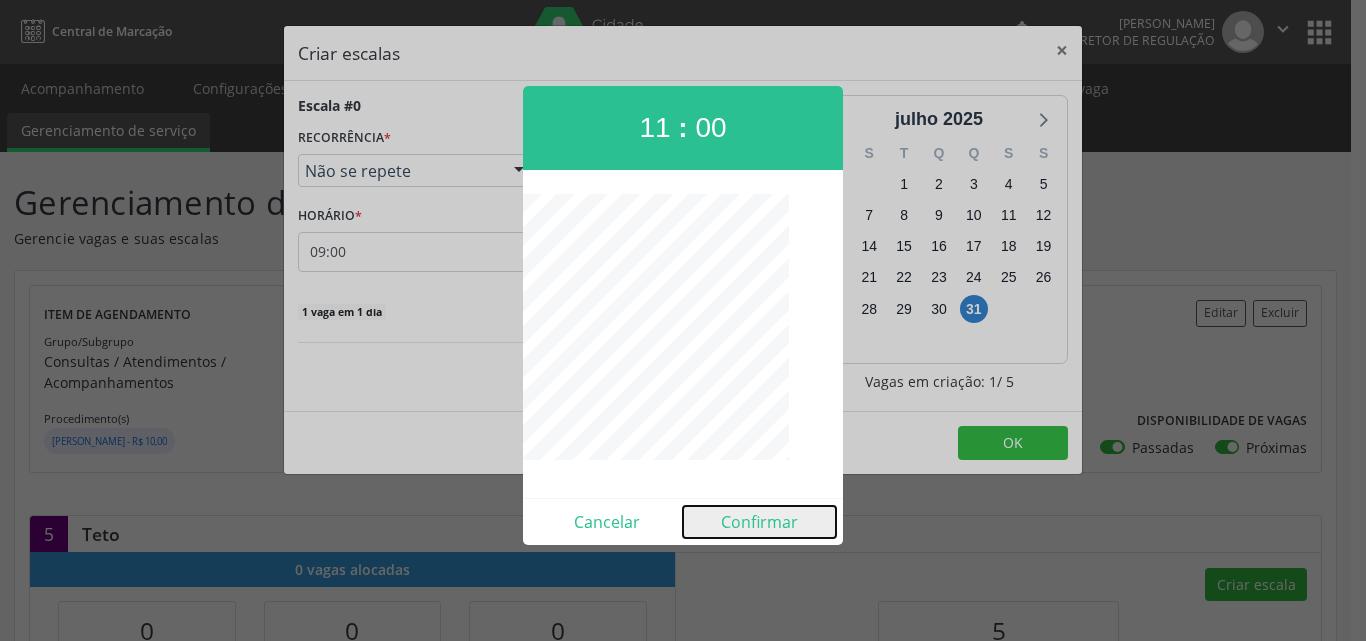 click on "Confirmar" at bounding box center (759, 522) 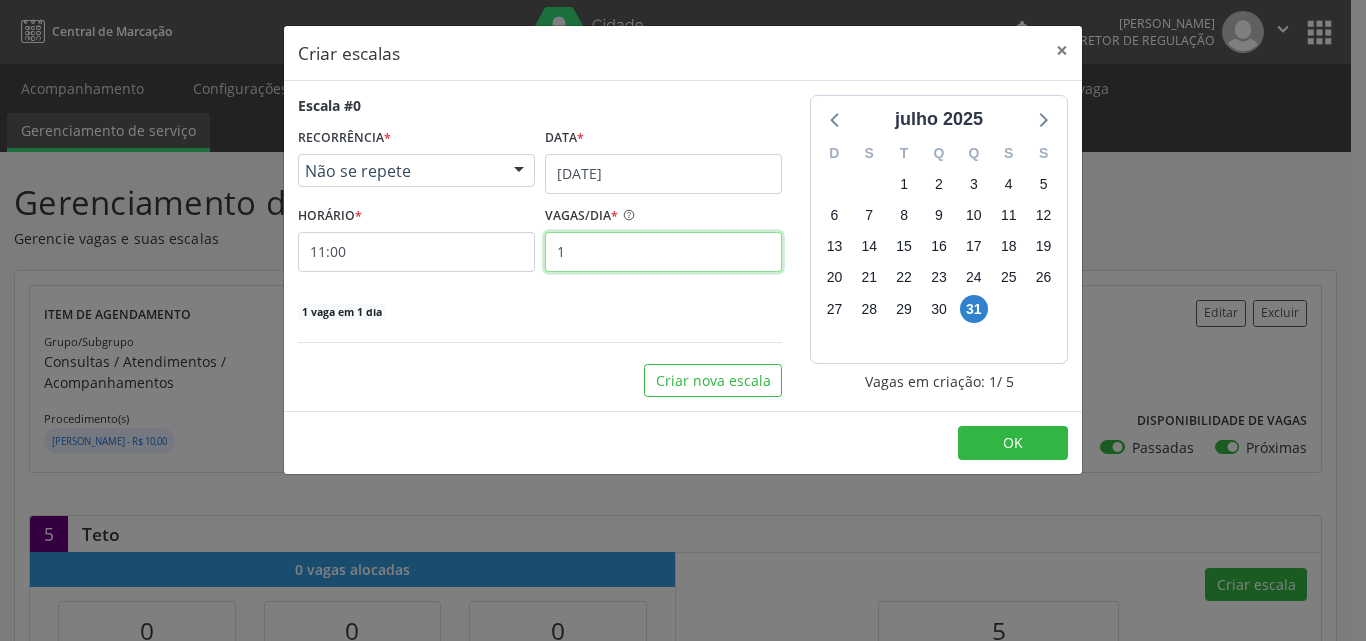 click on "1" at bounding box center (663, 252) 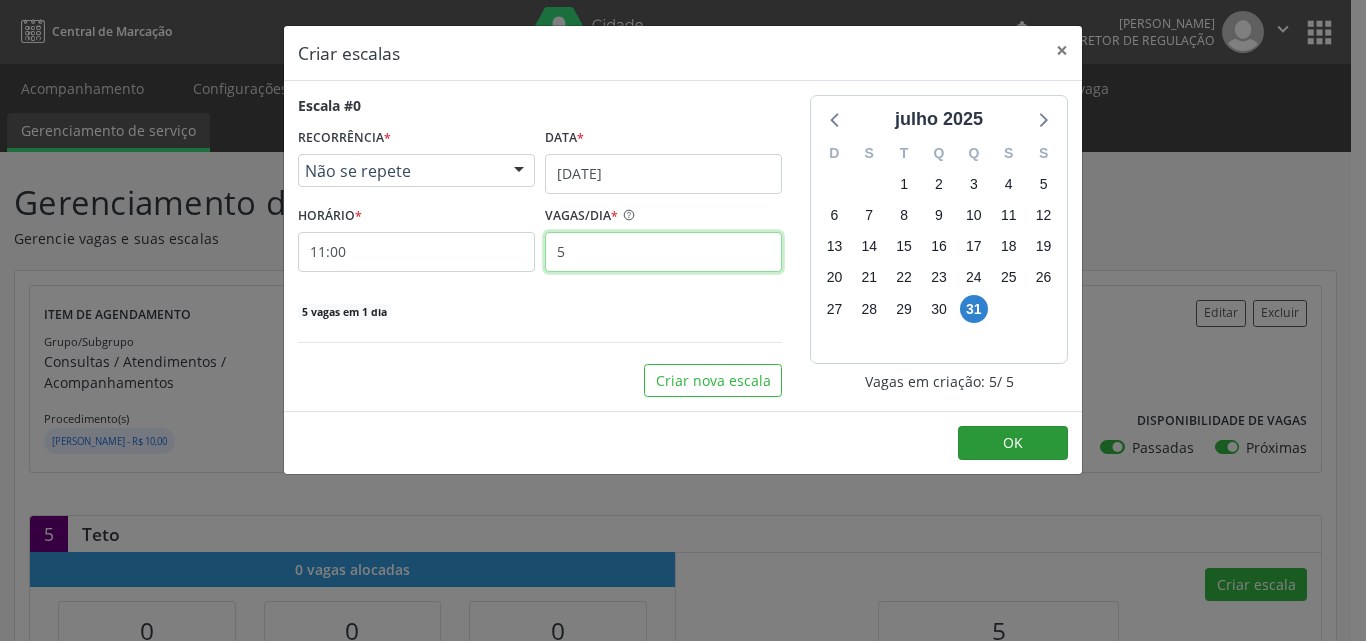type on "5" 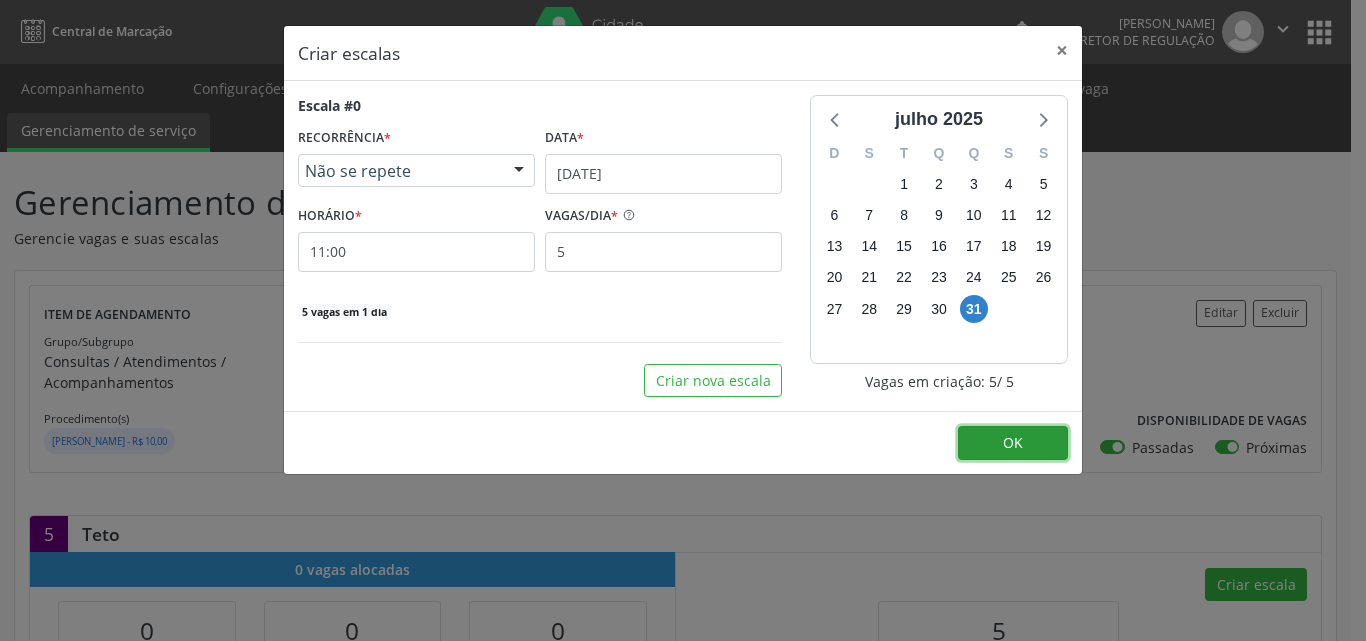 click on "OK" at bounding box center [1013, 442] 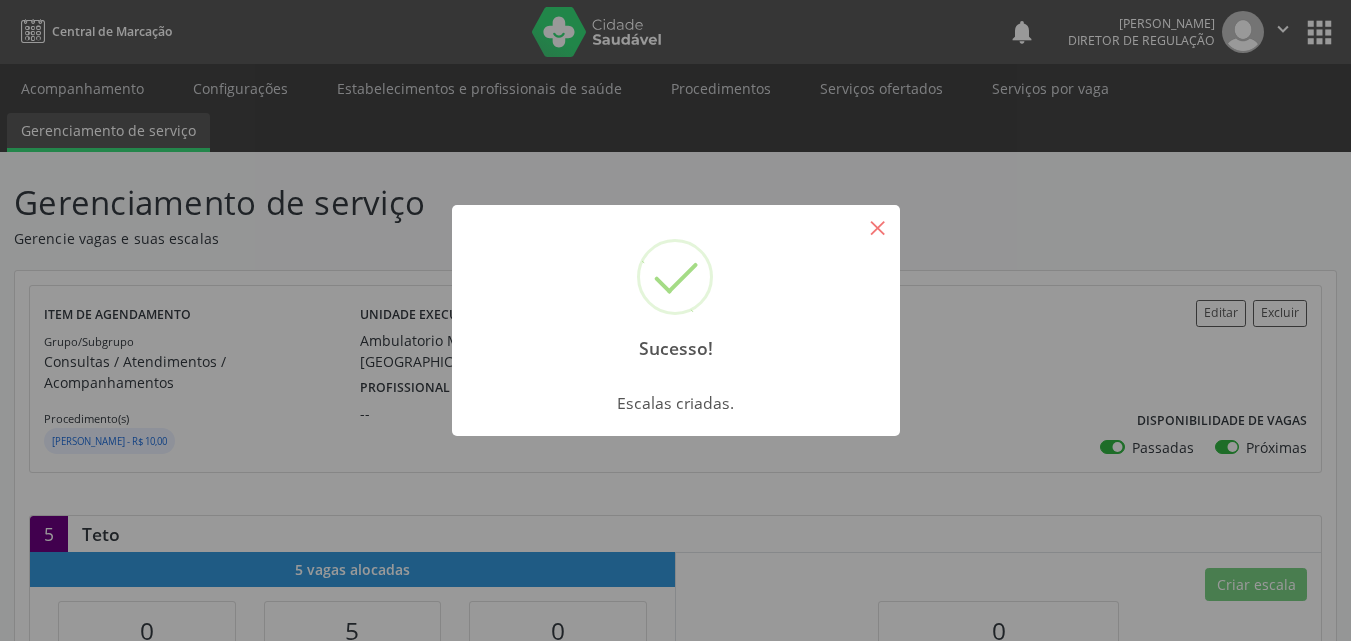 click on "×" at bounding box center [878, 227] 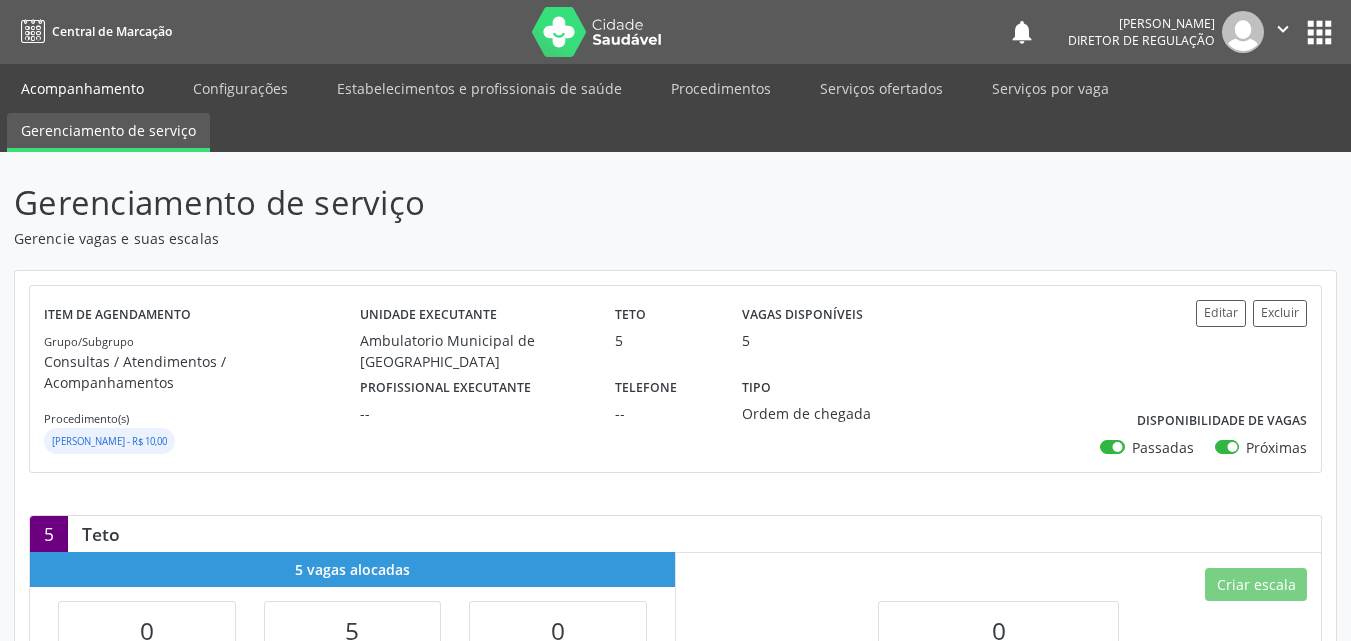 click on "Acompanhamento" at bounding box center (82, 88) 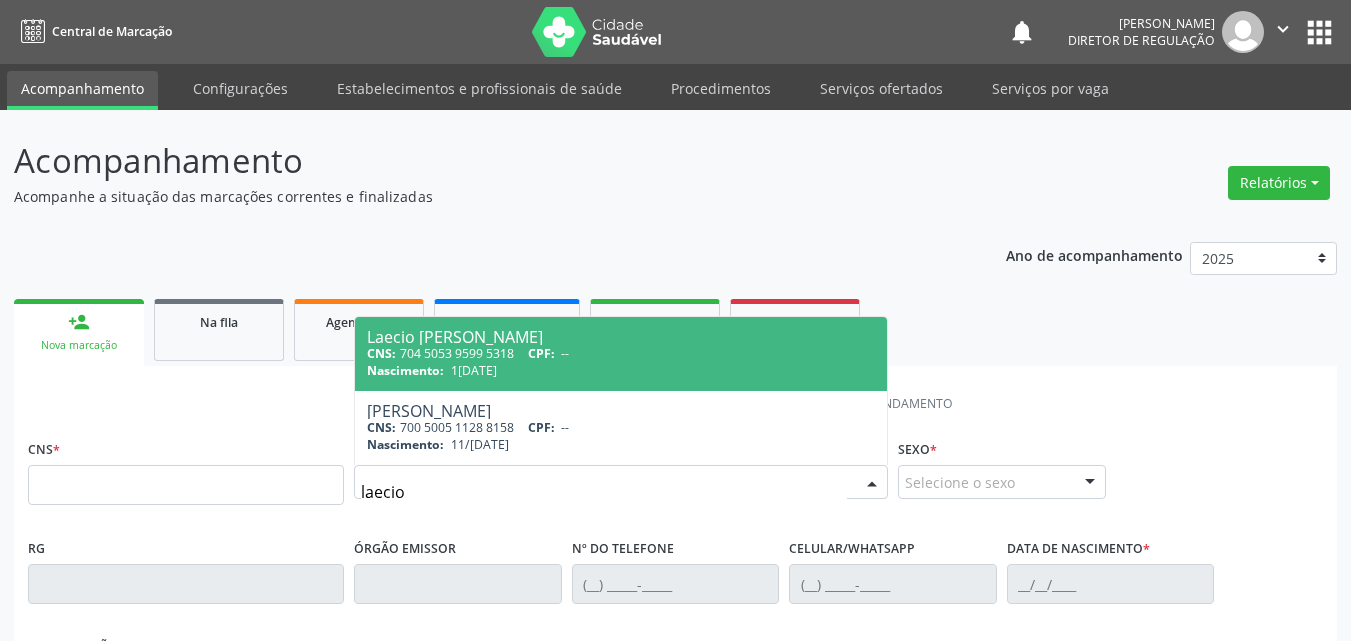 click on "laecio" at bounding box center [604, 492] 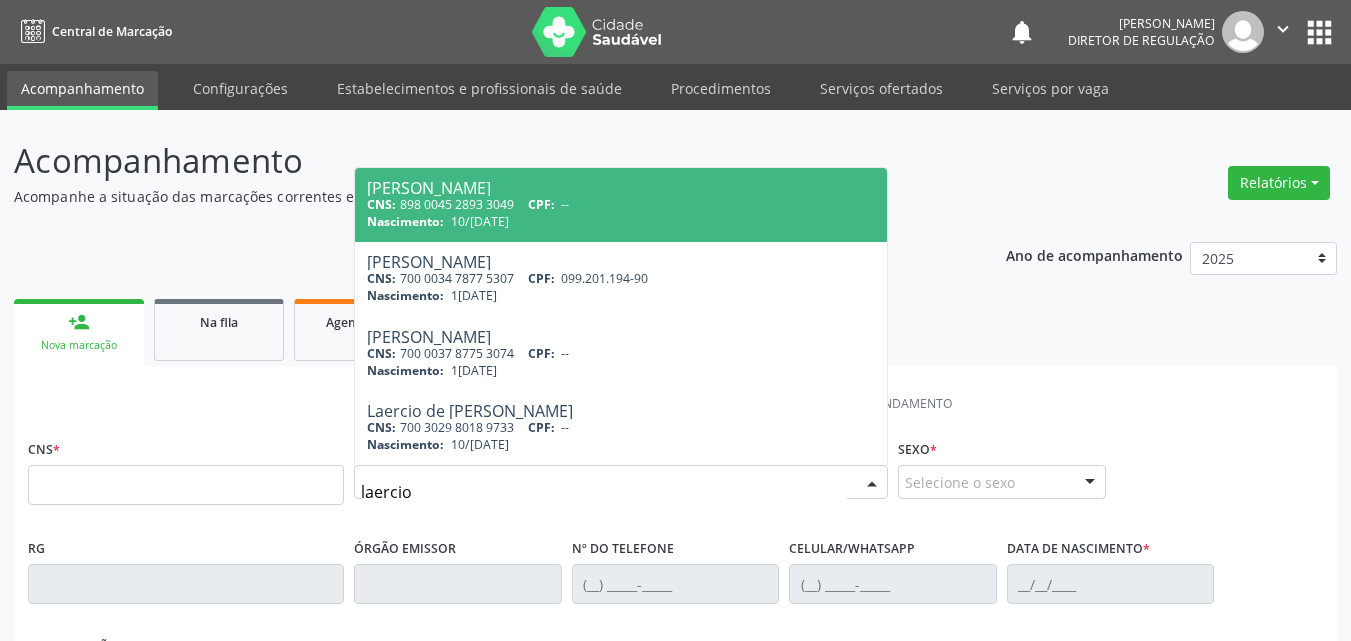 click on "laercio" at bounding box center [604, 492] 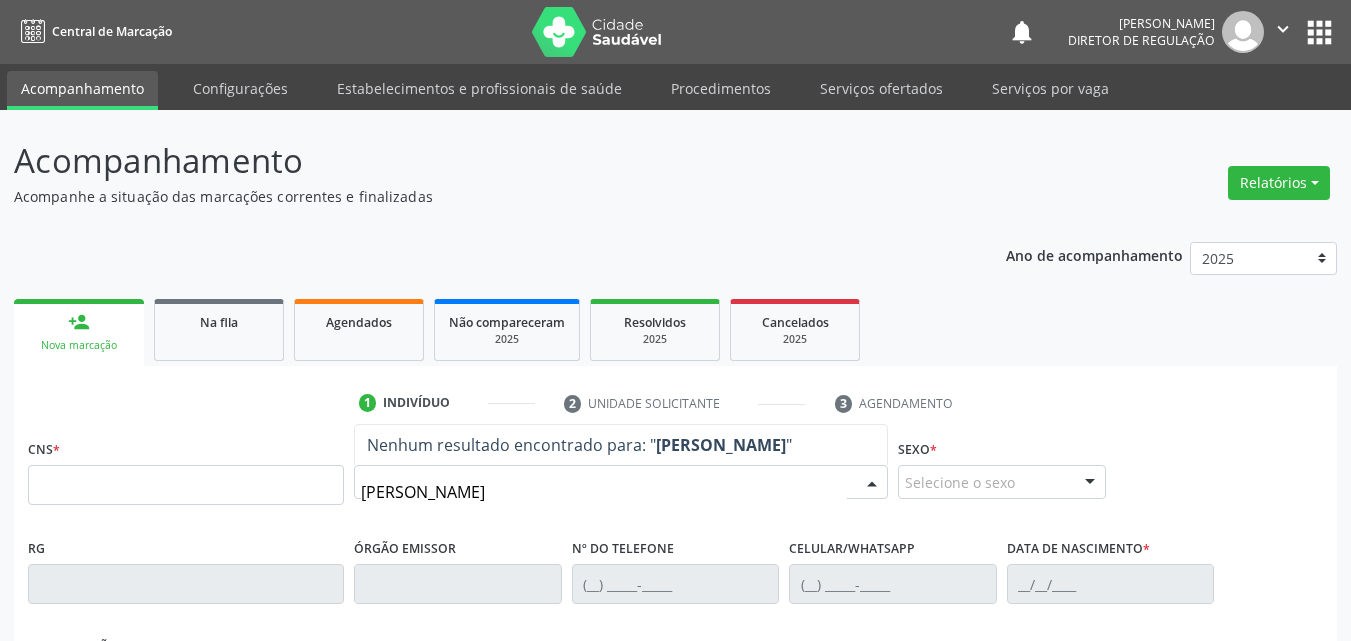 click on "[PERSON_NAME]" at bounding box center [604, 492] 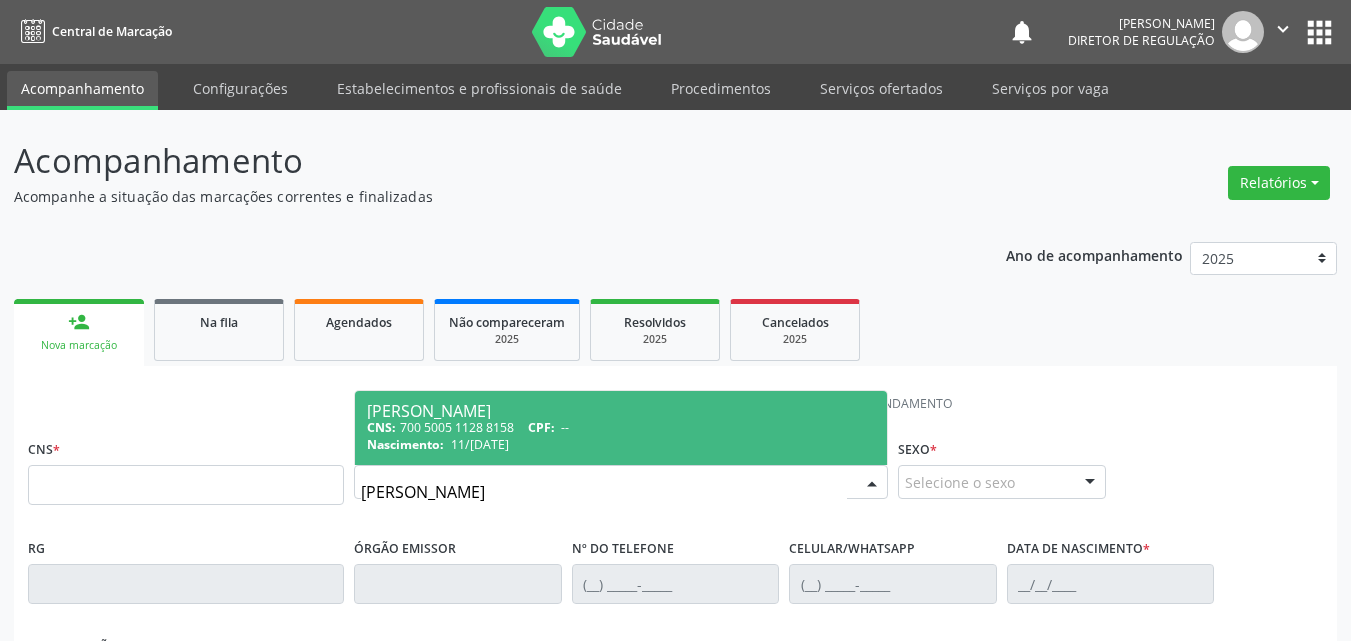 click on "CNS:
700 5005 1128 8158
CPF:    --" at bounding box center (621, 427) 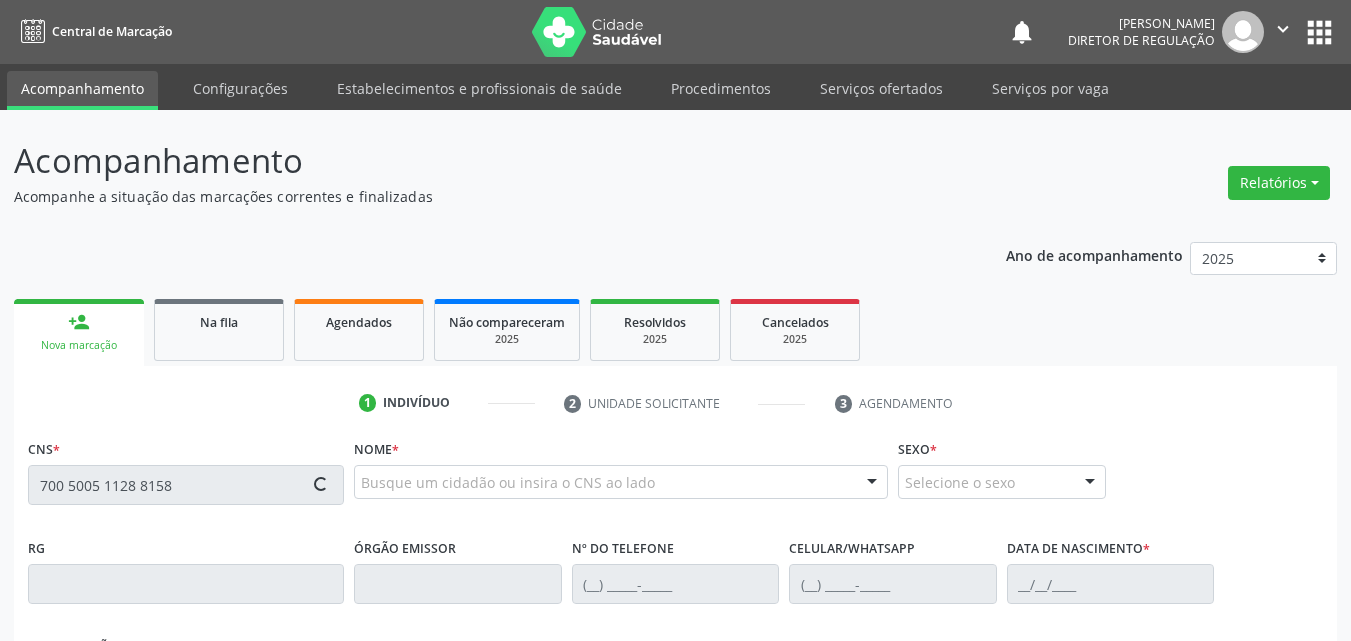 type on "700 5005 1128 8158" 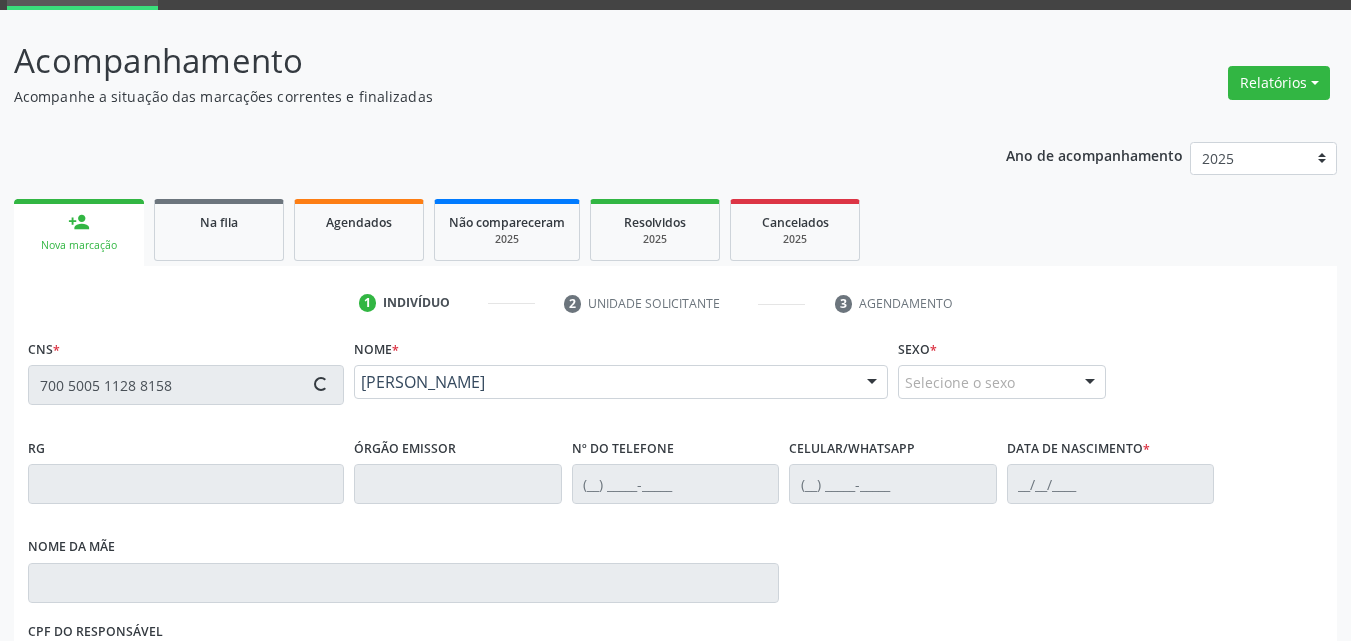 type on "[PHONE_NUMBER]" 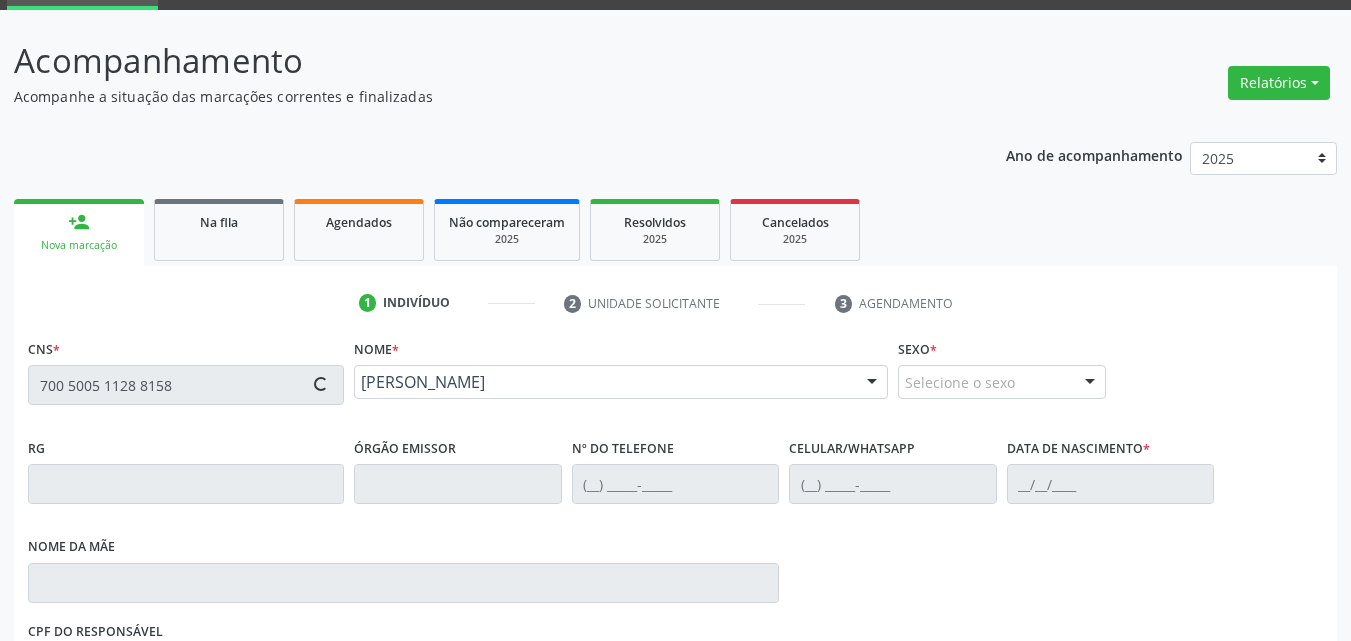 type on "11/[DATE]" 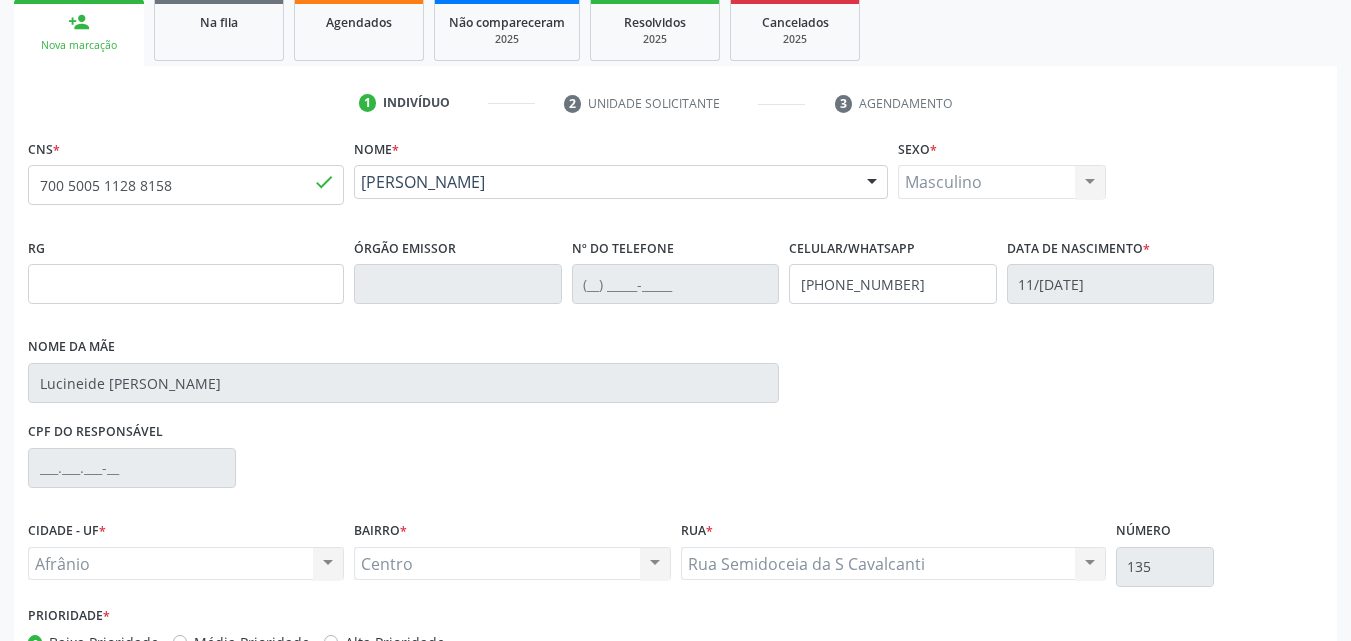 scroll, scrollTop: 429, scrollLeft: 0, axis: vertical 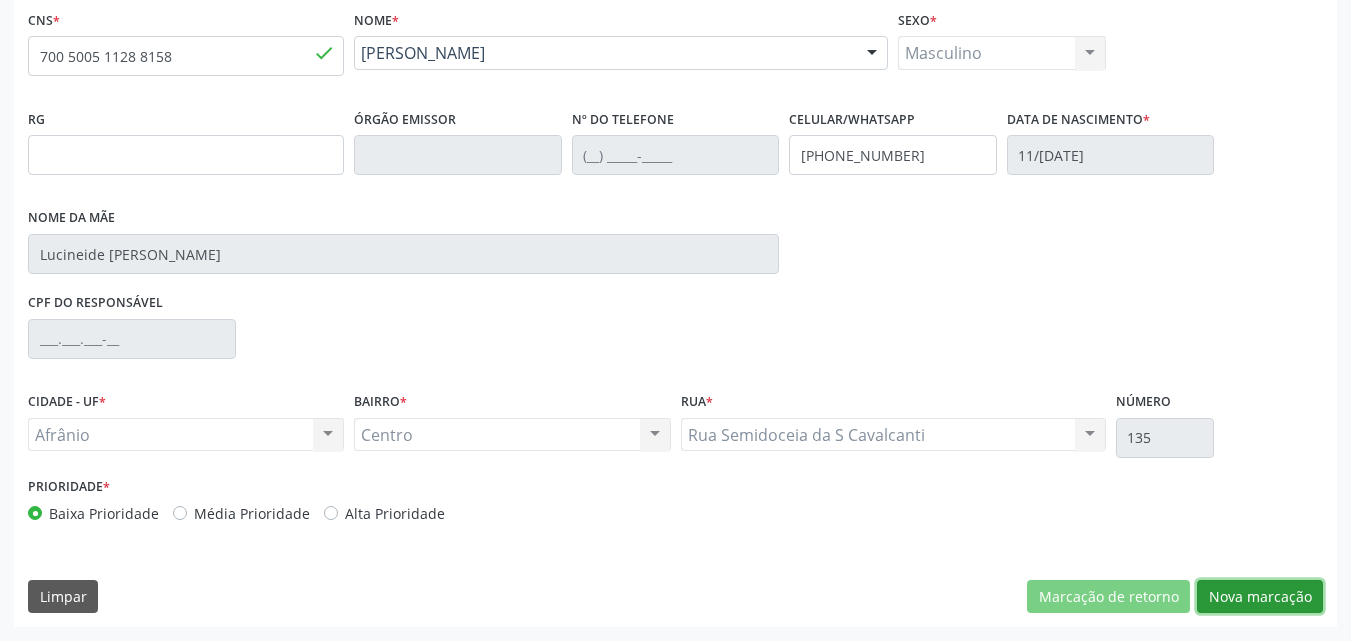 click on "Nova marcação" at bounding box center [1260, 597] 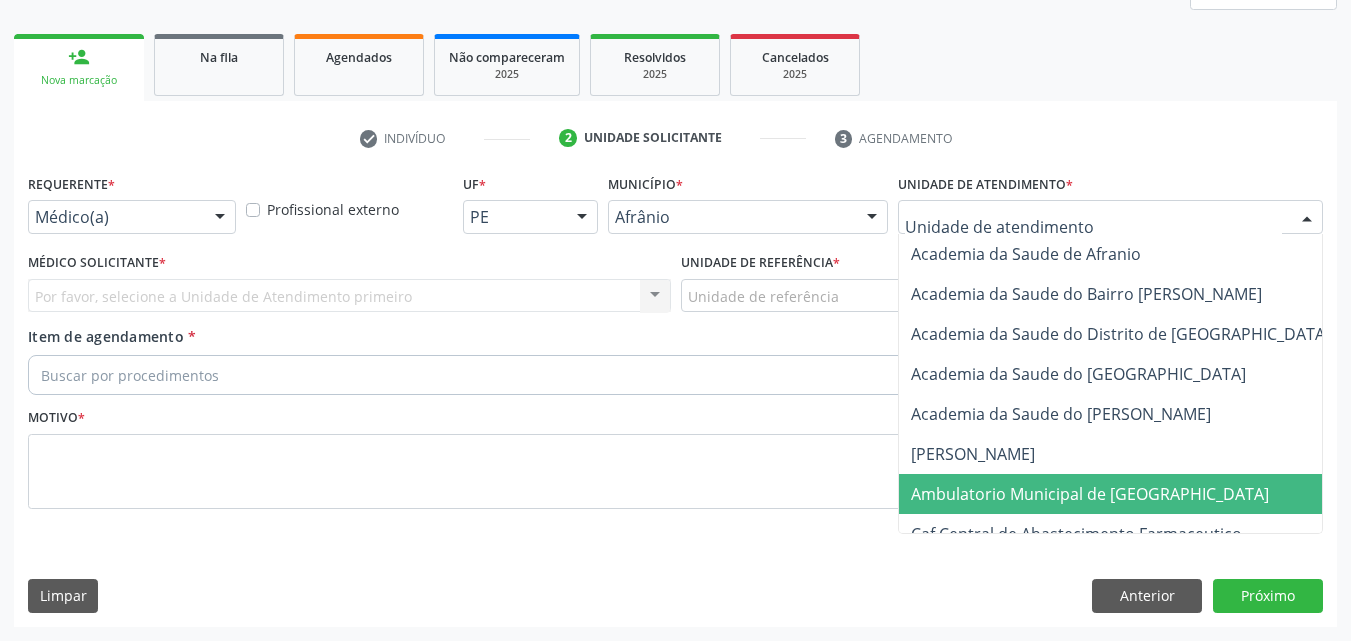 click on "Ambulatorio Municipal de [GEOGRAPHIC_DATA]" at bounding box center [1090, 494] 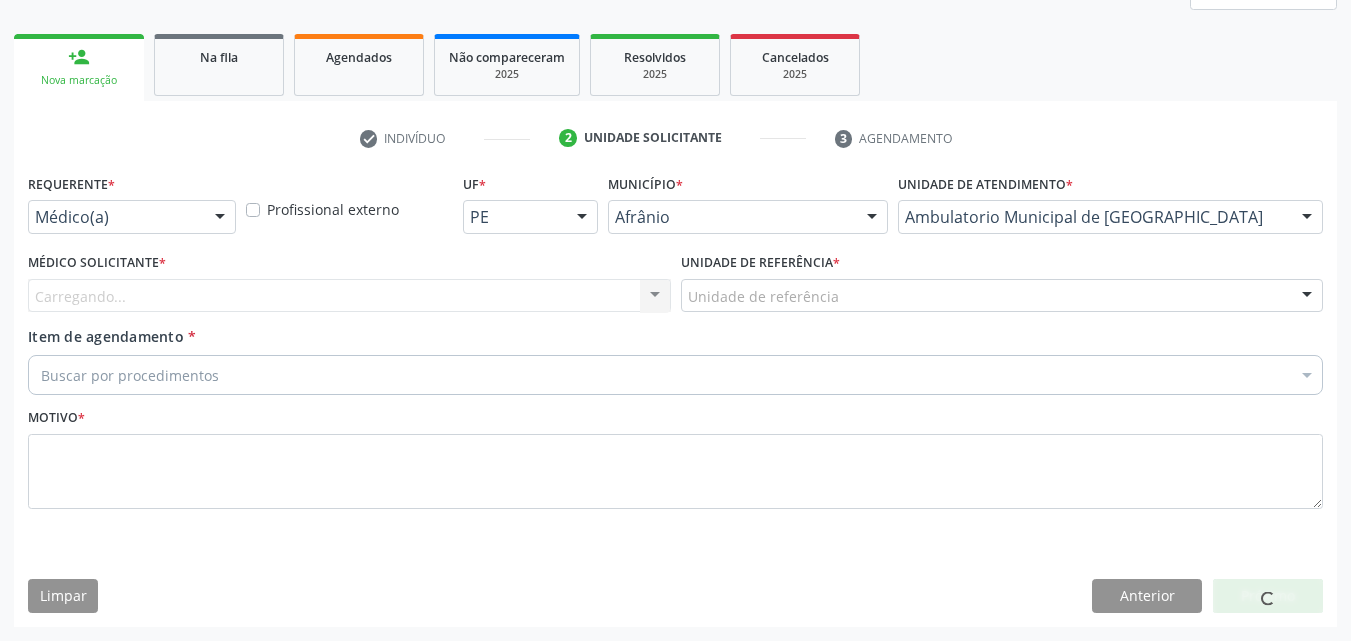 click on "Unidade de referência" at bounding box center (1002, 296) 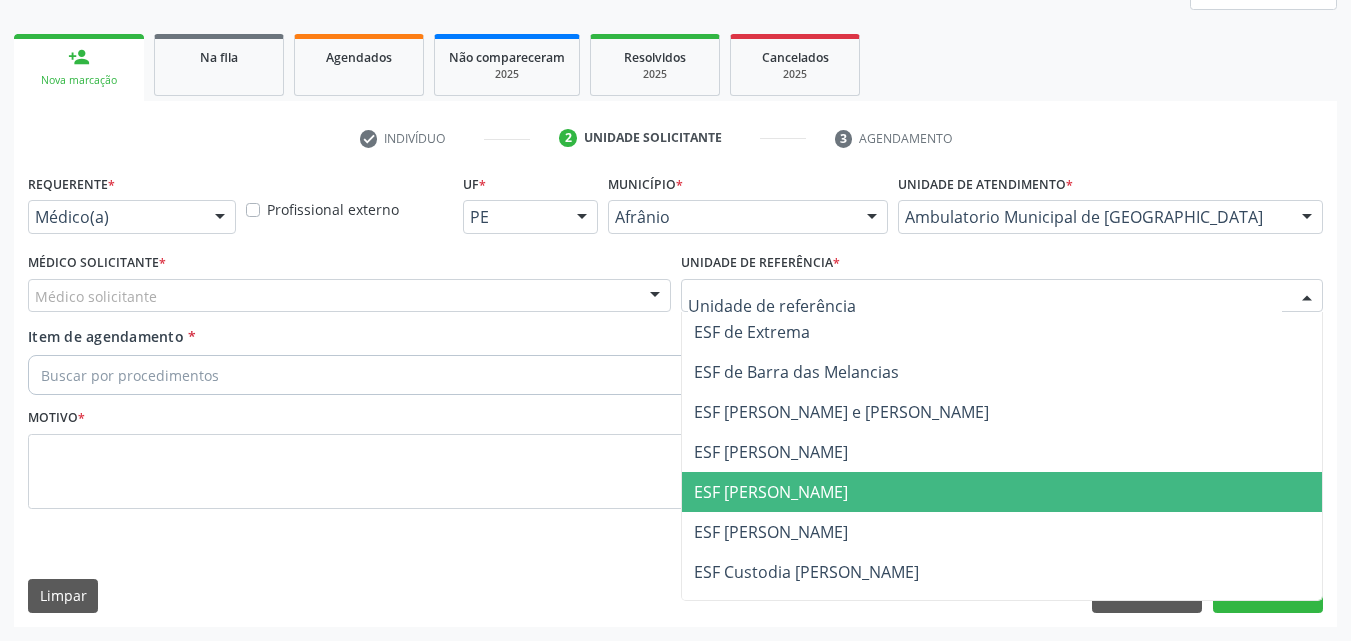 click on "ESF [PERSON_NAME]" at bounding box center (1002, 492) 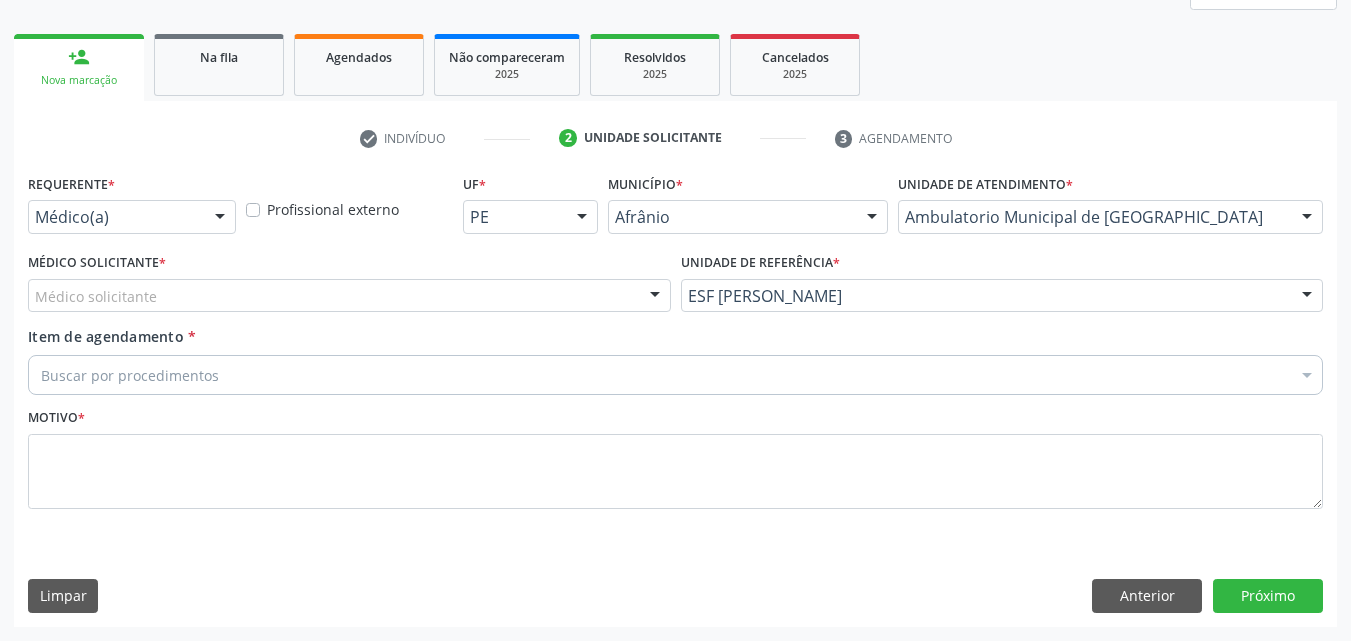 click on "Médico solicitante" at bounding box center (349, 296) 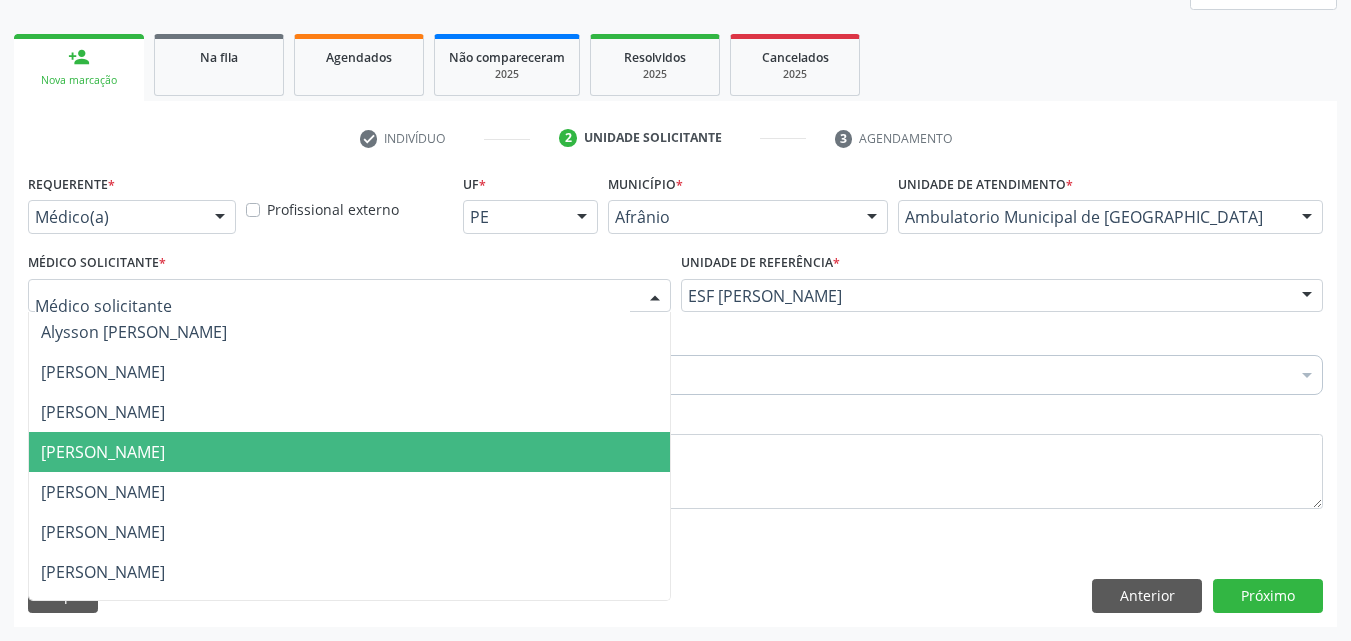 click on "[PERSON_NAME]" at bounding box center (349, 452) 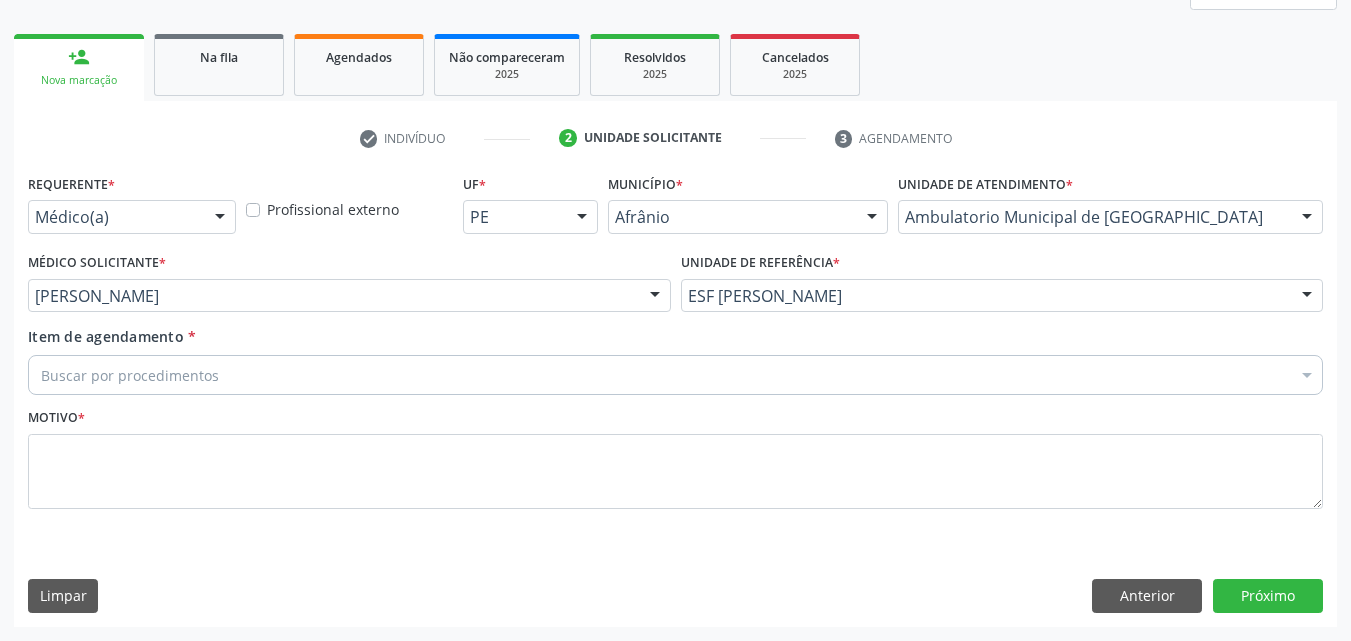 click on "Buscar por procedimentos" at bounding box center (675, 375) 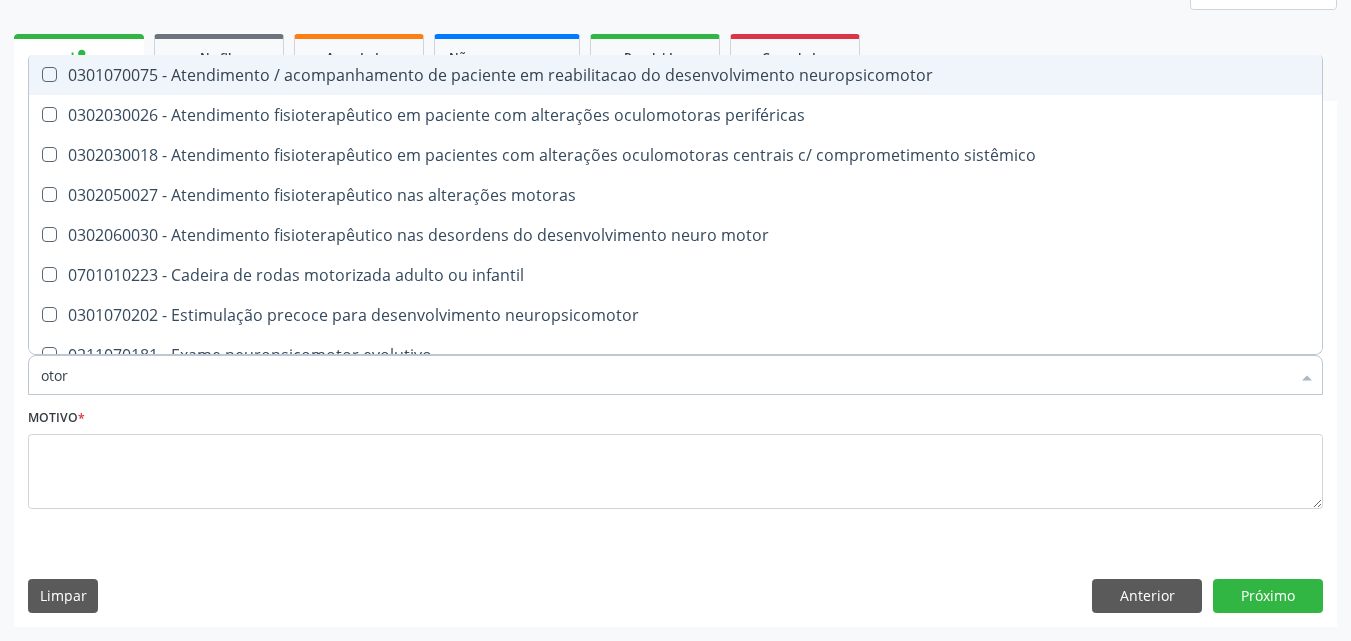 type on "otorr" 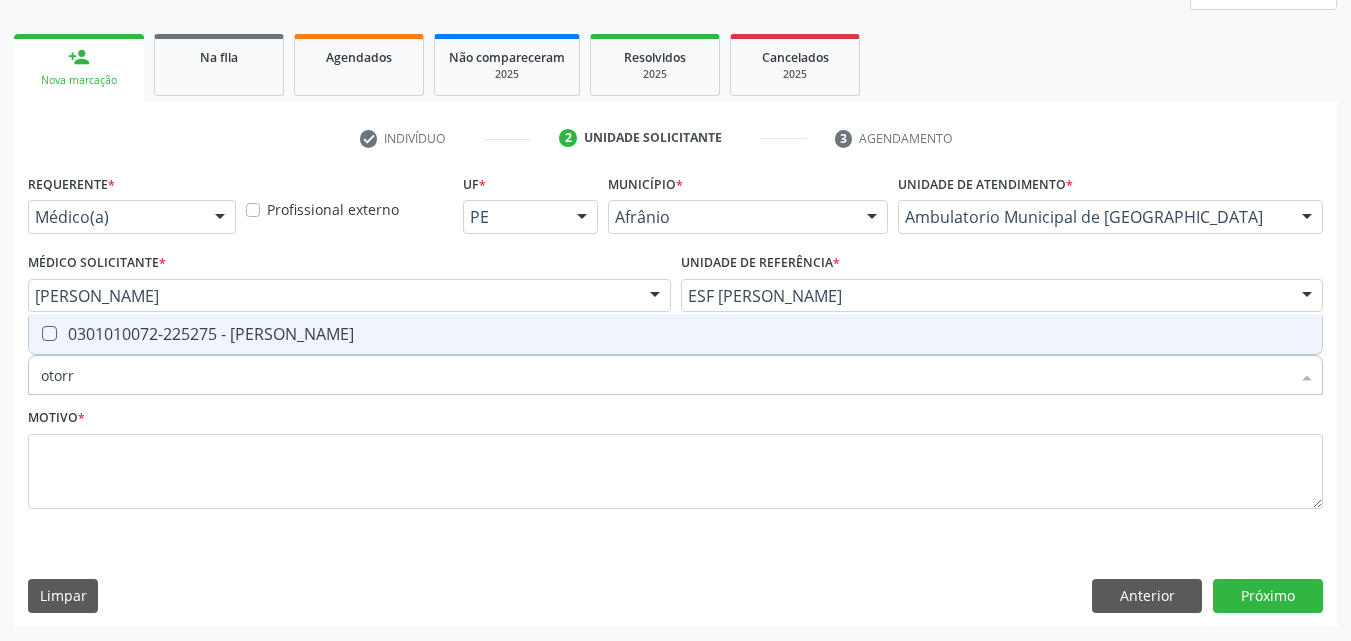 click on "0301010072-225275 - [PERSON_NAME]" at bounding box center [675, 334] 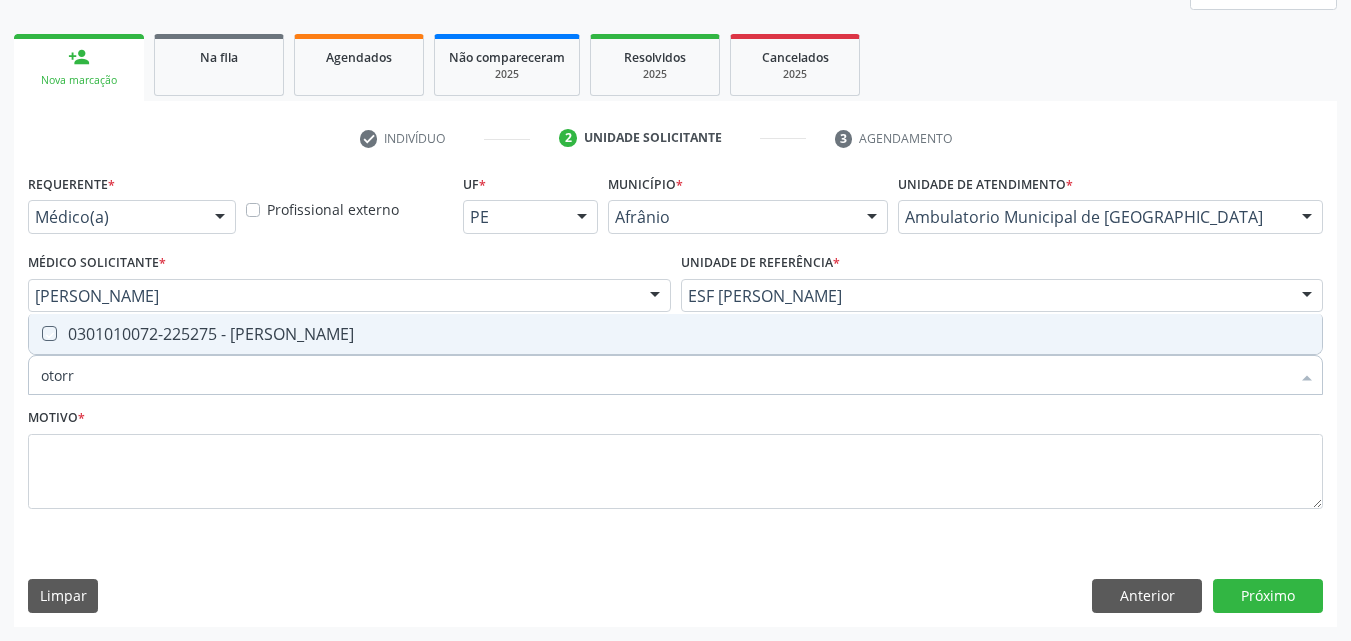 checkbox on "true" 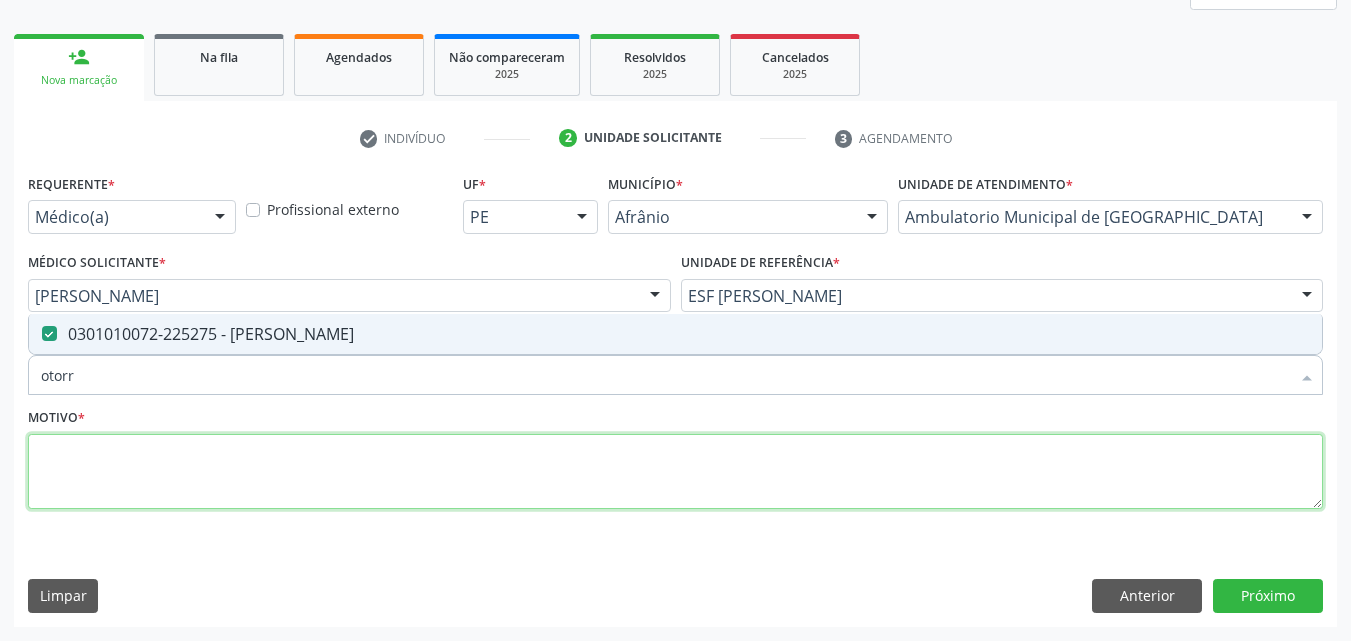 click at bounding box center [675, 472] 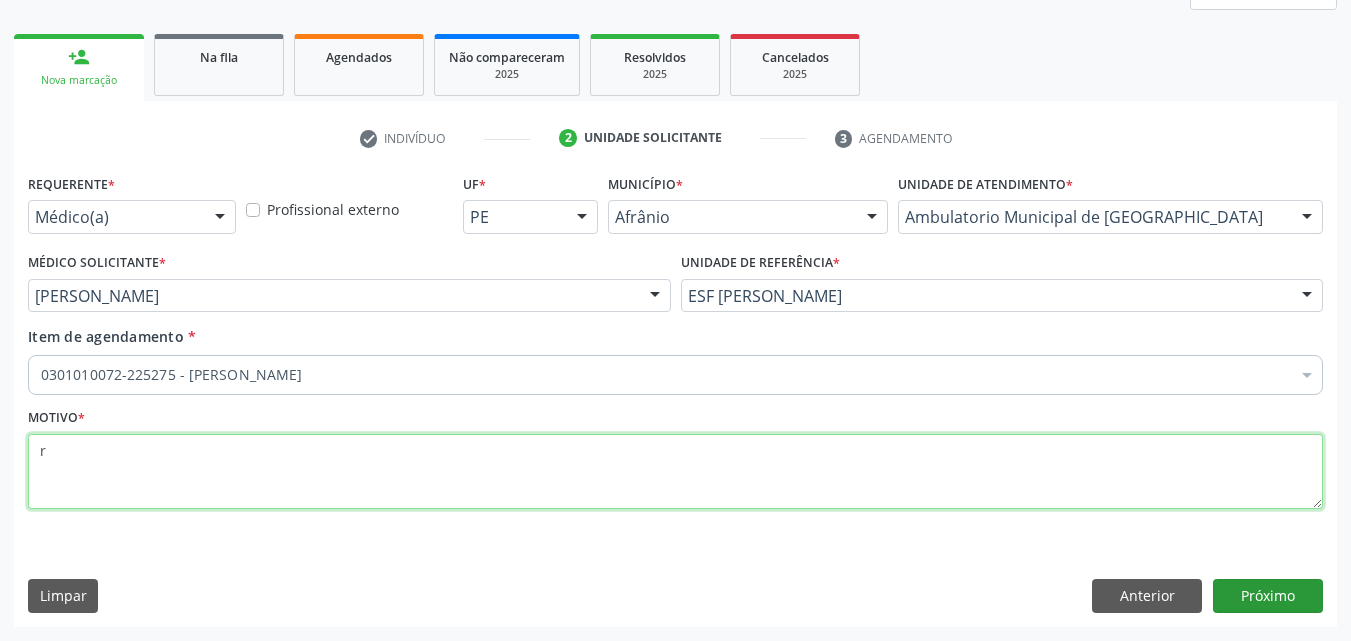 type on "r" 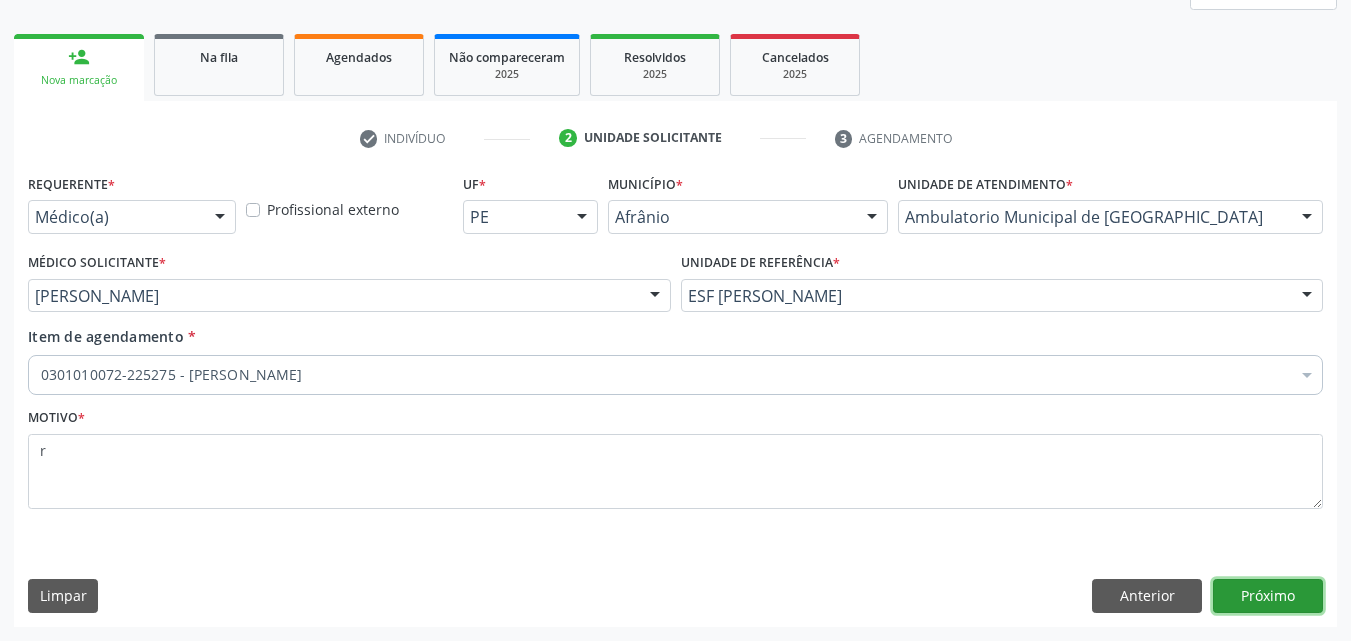 click on "Próximo" at bounding box center (1268, 596) 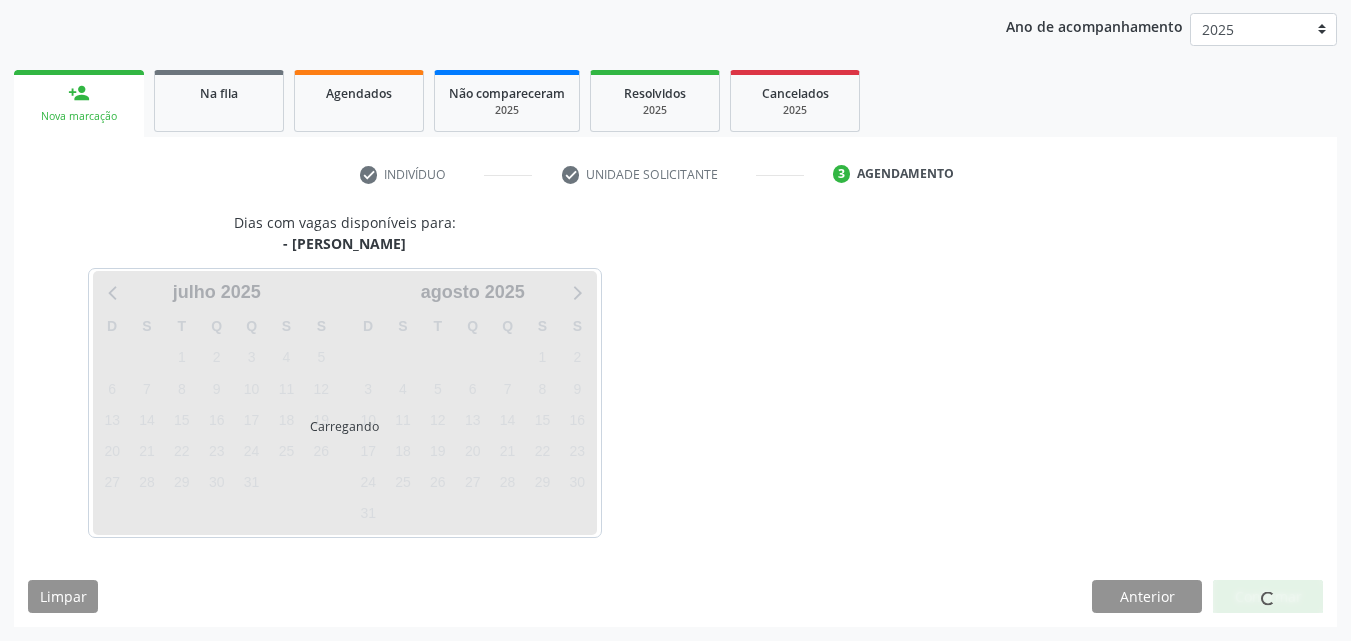 scroll, scrollTop: 229, scrollLeft: 0, axis: vertical 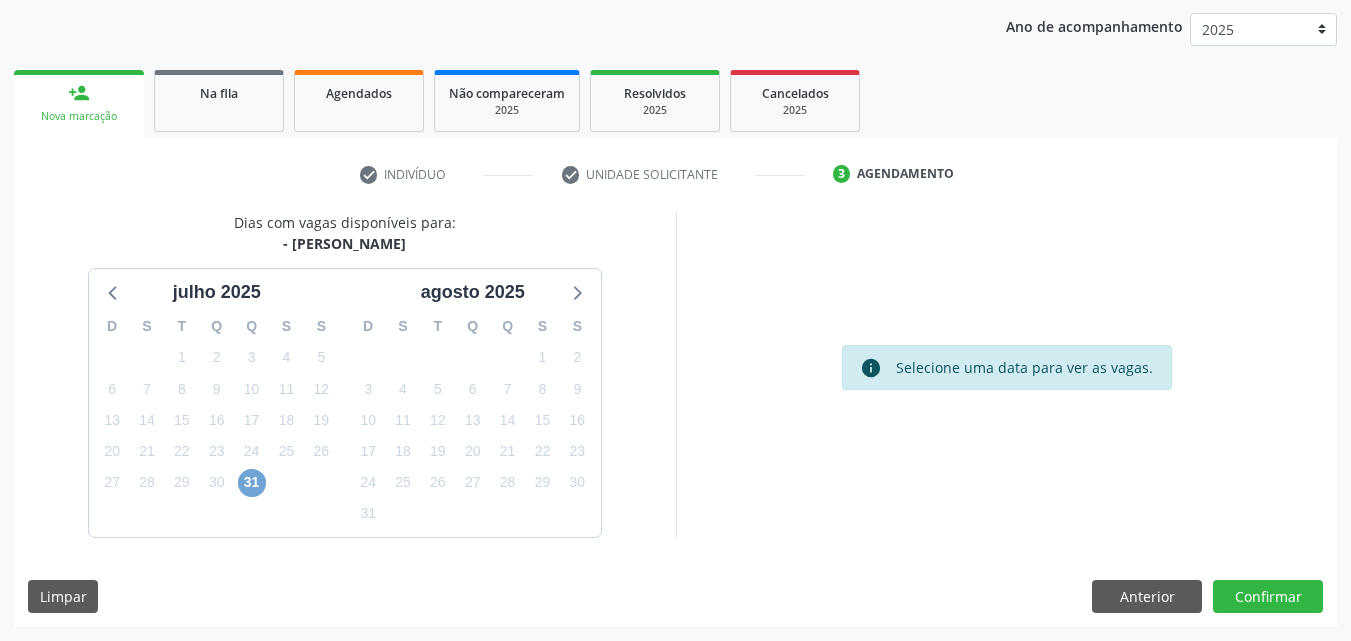 click on "31" at bounding box center (252, 483) 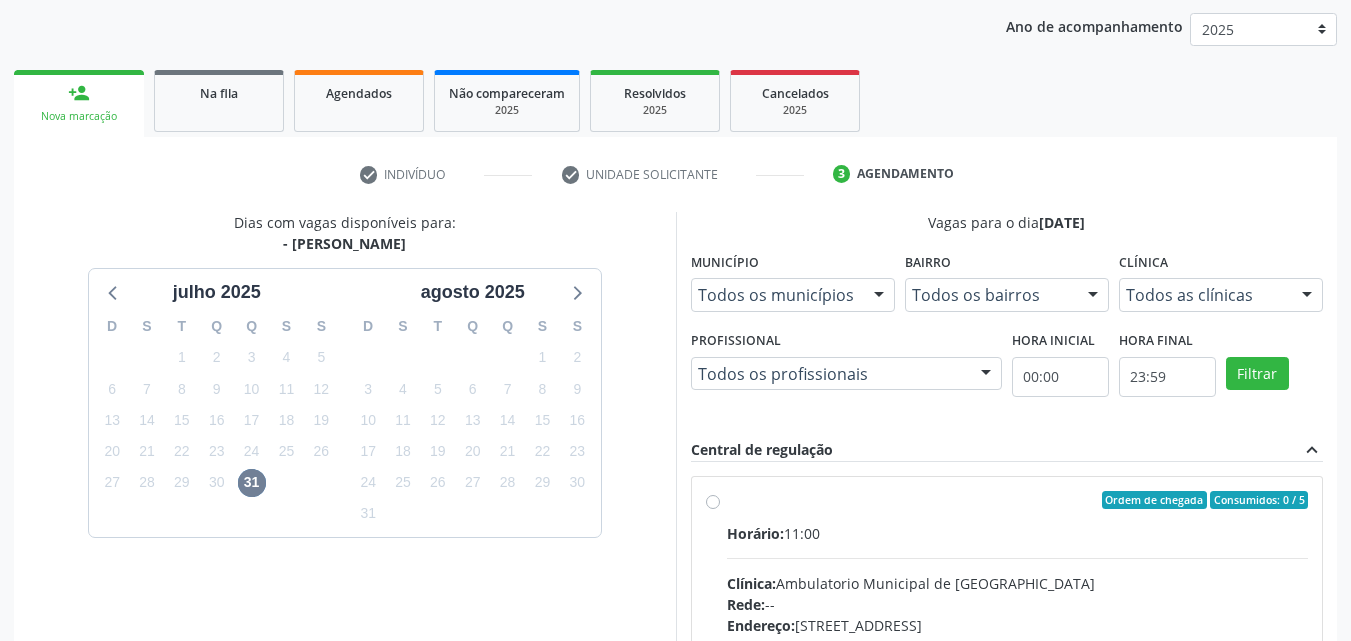 click on "Ordem de chegada
Consumidos: 0 / 5" at bounding box center [1018, 500] 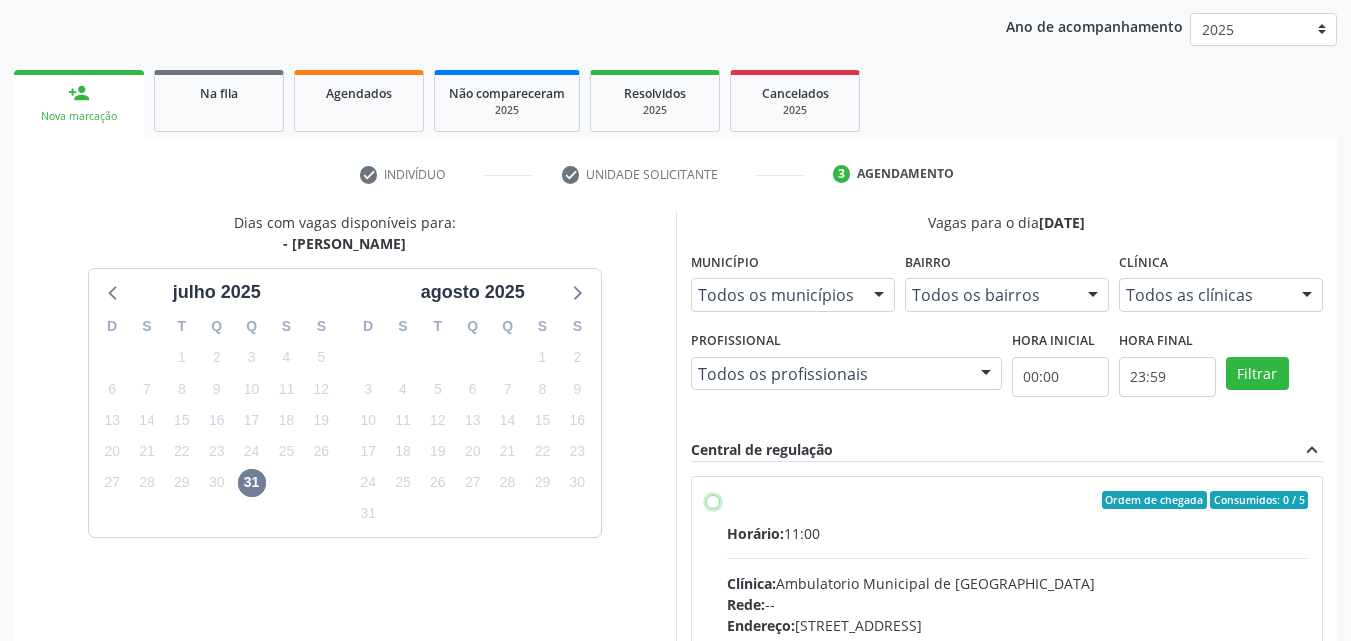 click on "Ordem de chegada
Consumidos: 0 / 5
Horário:   11:00
Clínica:  Ambulatorio Municipal de Saude
Rede:
--
Endereço:   [STREET_ADDRESS]
Telefone:   --
Profissional:
--
Informações adicionais sobre o atendimento
Idade de atendimento:
Sem restrição
Gênero(s) atendido(s):
Sem restrição
Informações adicionais:
--" at bounding box center [713, 500] 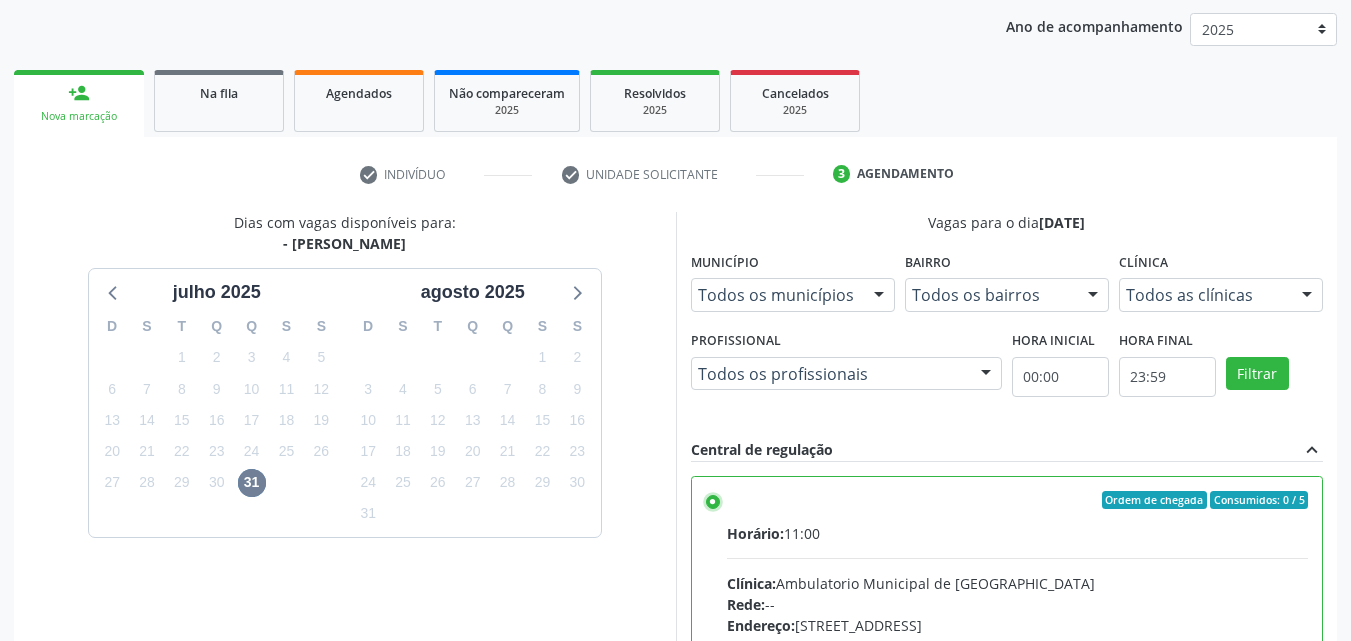 scroll, scrollTop: 429, scrollLeft: 0, axis: vertical 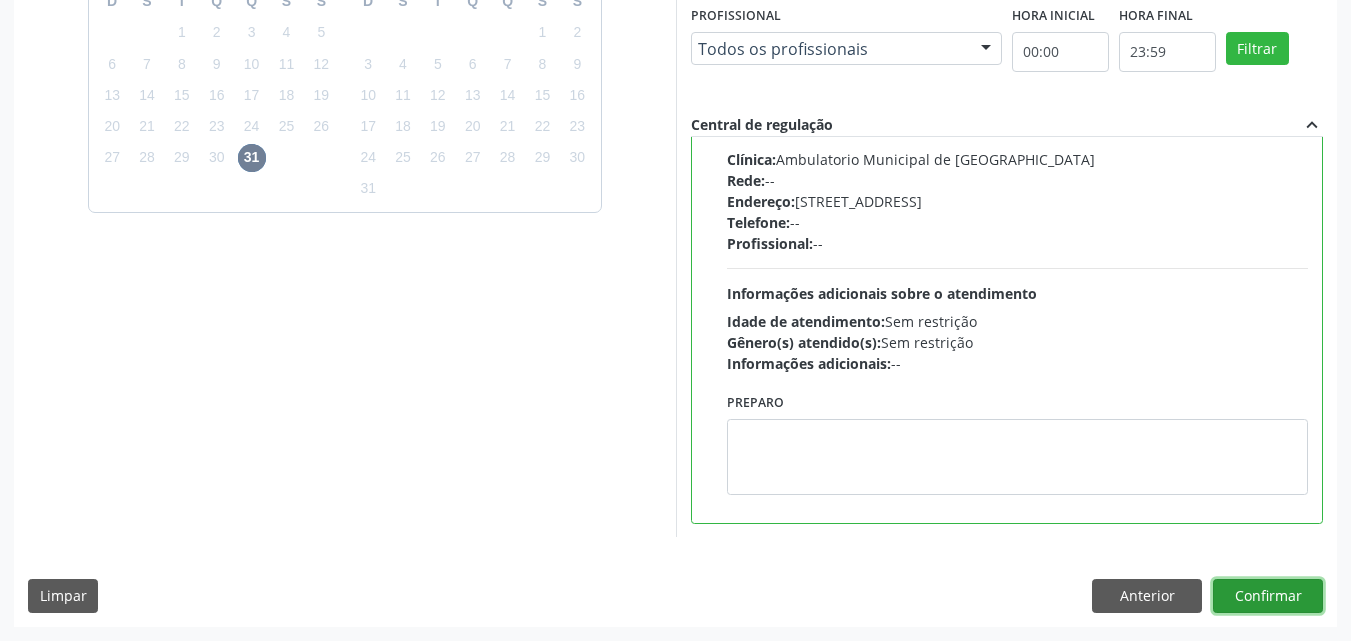 click on "Confirmar" at bounding box center [1268, 596] 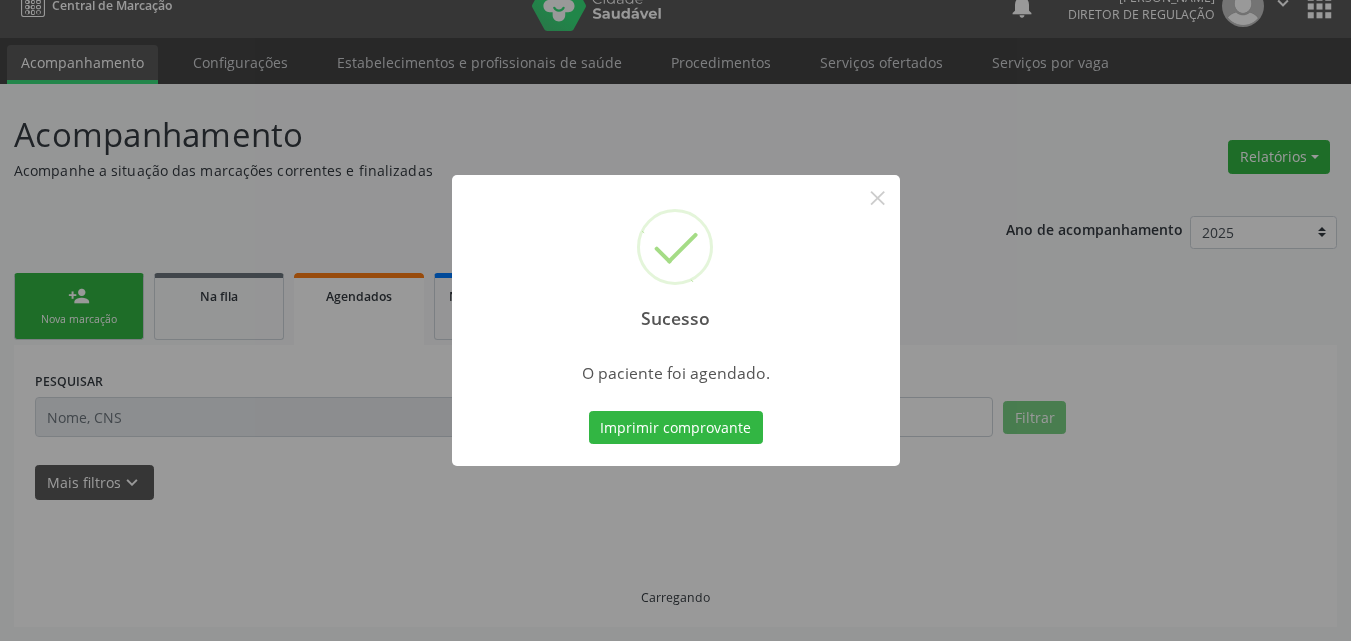 scroll, scrollTop: 26, scrollLeft: 0, axis: vertical 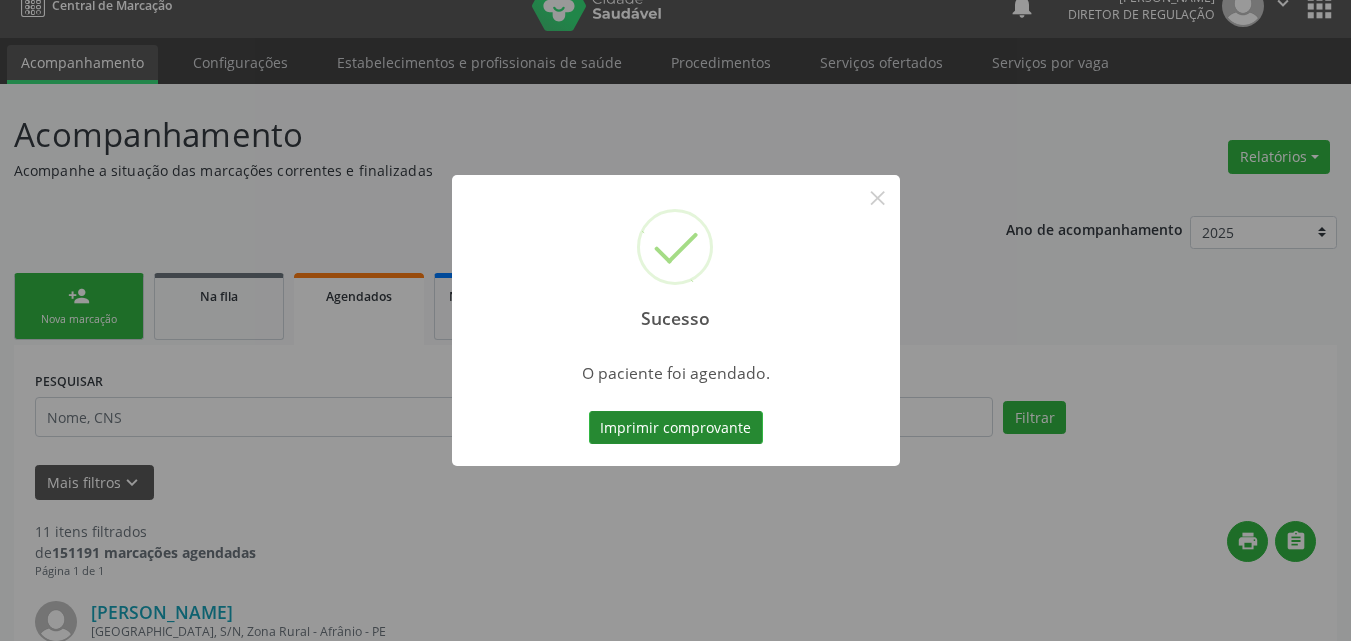 click on "Imprimir comprovante" at bounding box center [676, 428] 